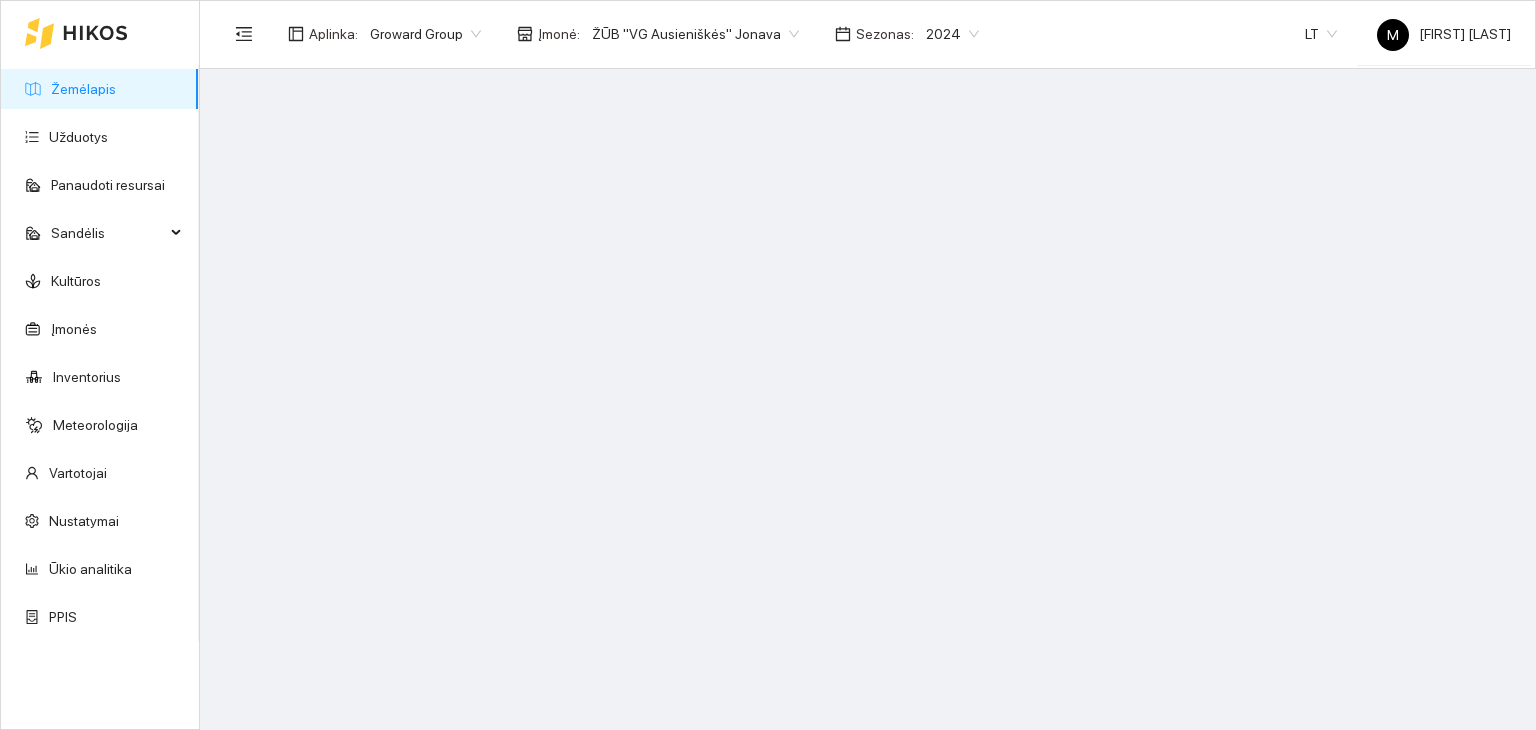 scroll, scrollTop: 0, scrollLeft: 0, axis: both 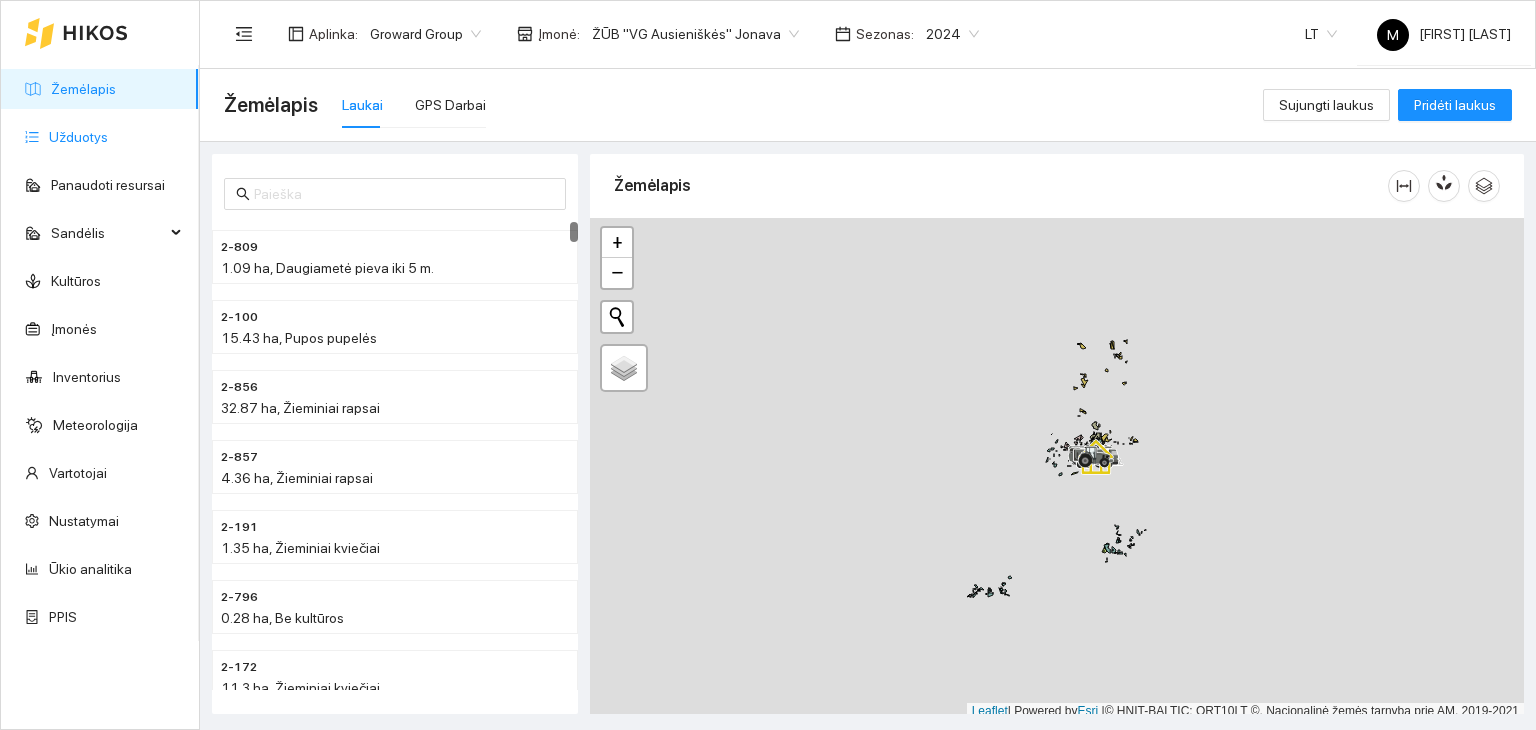 click on "Užduotys" at bounding box center [78, 137] 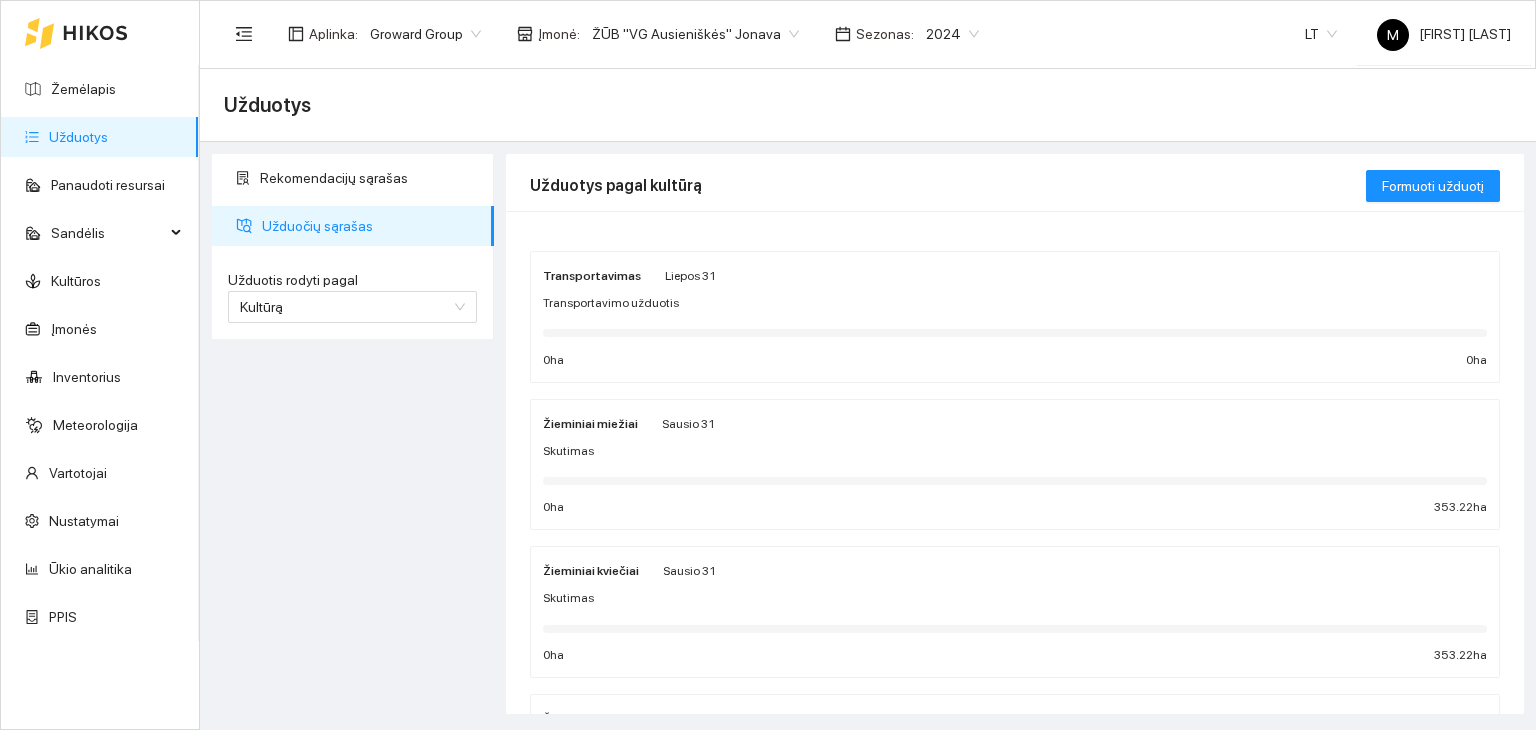 click on "2024" at bounding box center (952, 34) 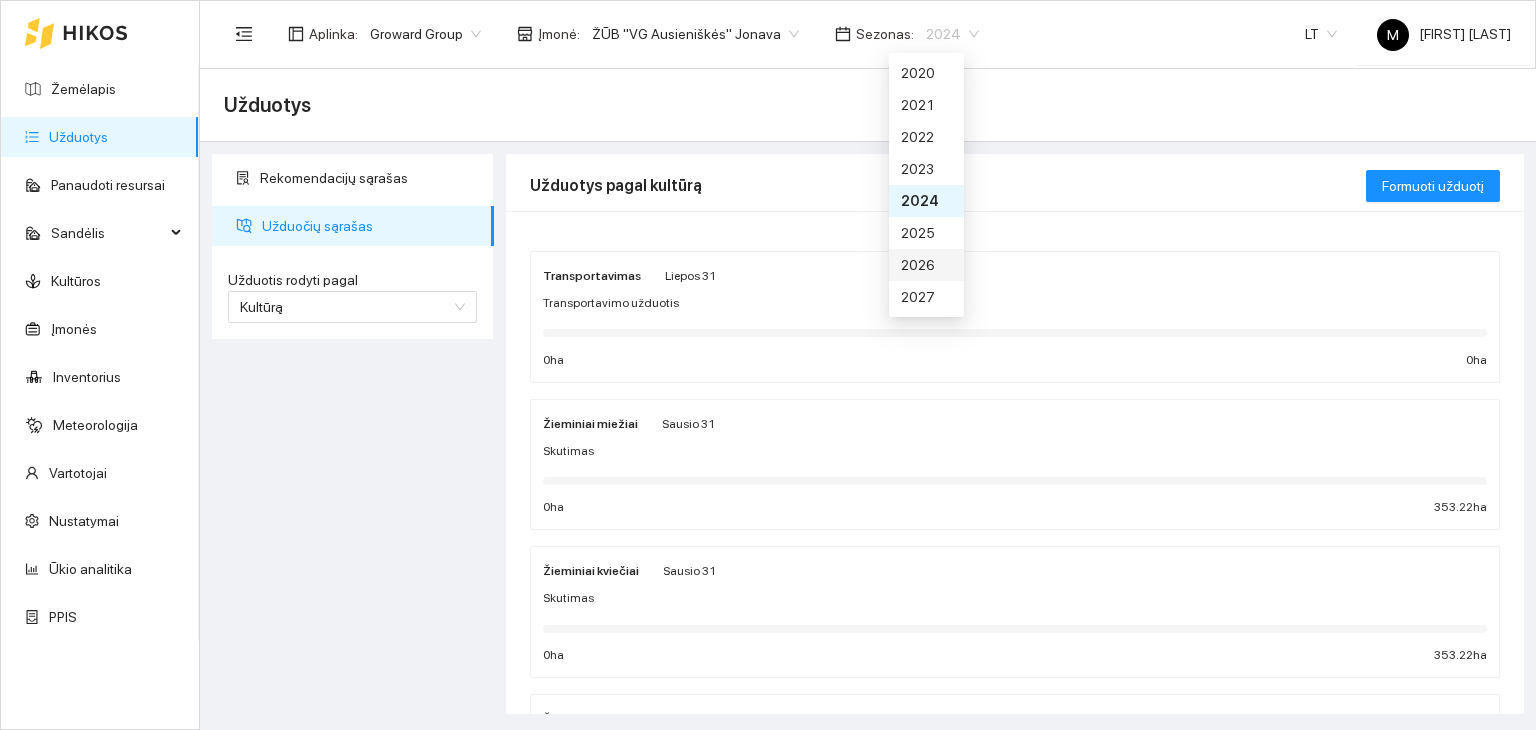 click on "2026" at bounding box center (926, 265) 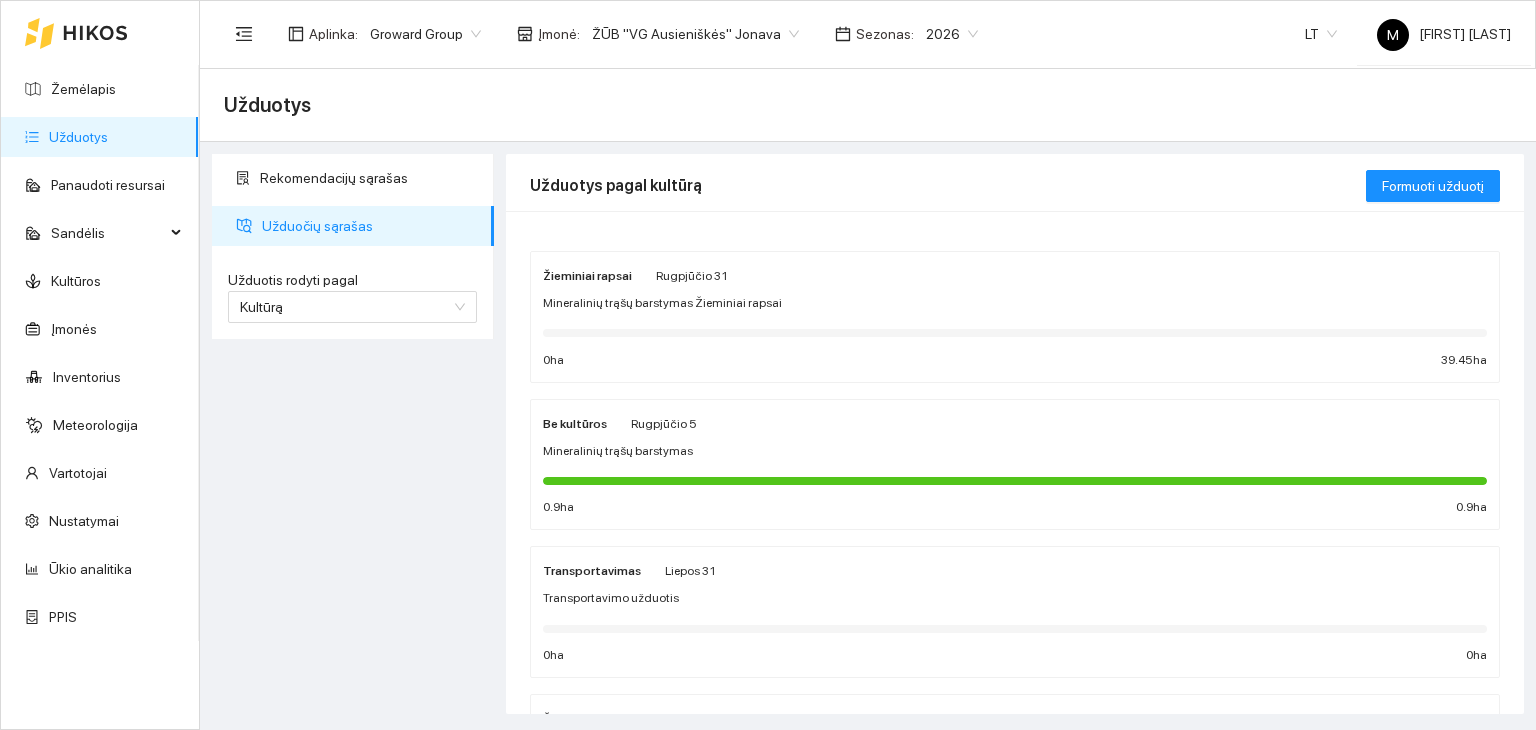 click on "Žieminiai rapsai Rugpjūčio 31 Mineralinių trąšų barstymas Žieminiai rapsai 0  ha 39.45  ha" at bounding box center (1015, 317) 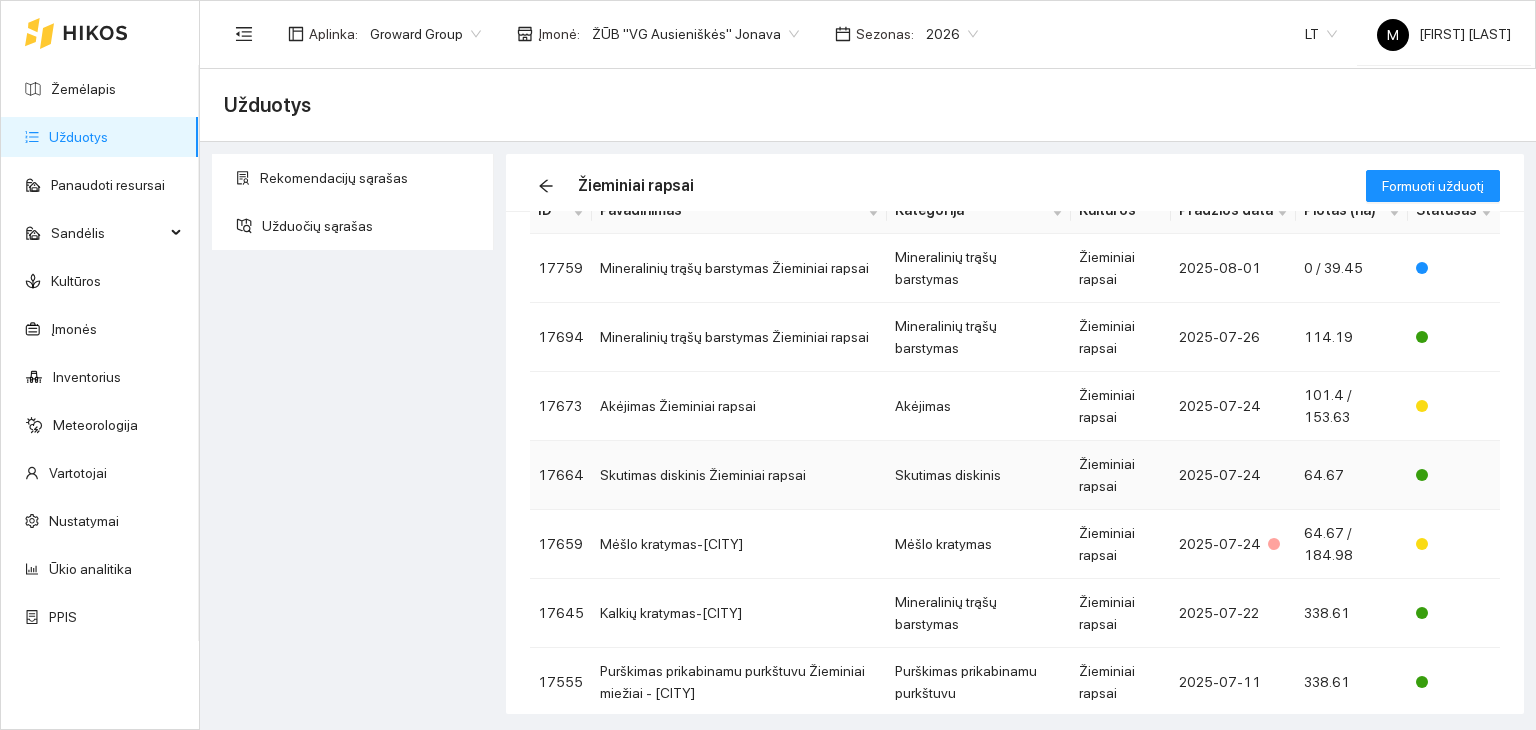 scroll, scrollTop: 181, scrollLeft: 0, axis: vertical 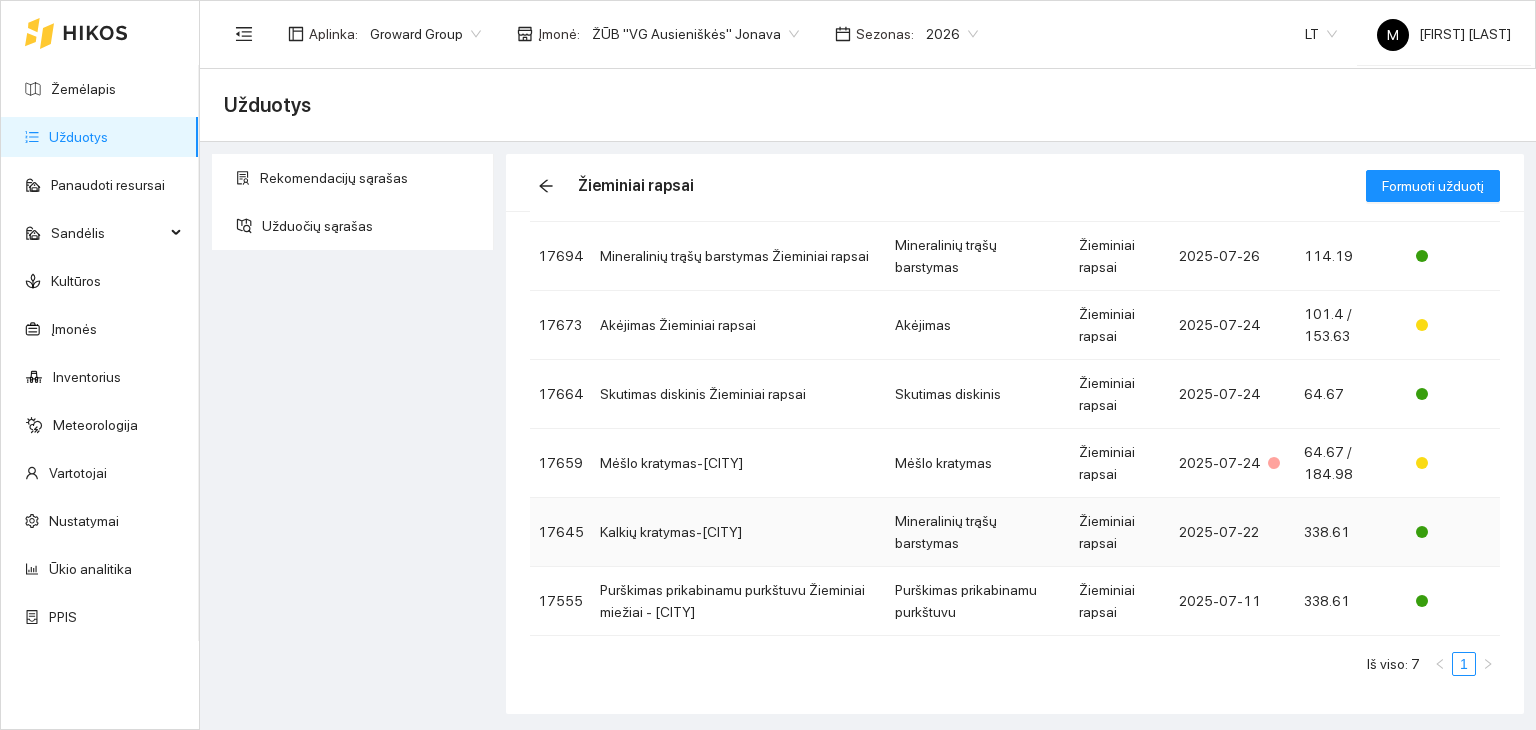 click on "Kalkių kratymas-[CITY]" at bounding box center [739, 532] 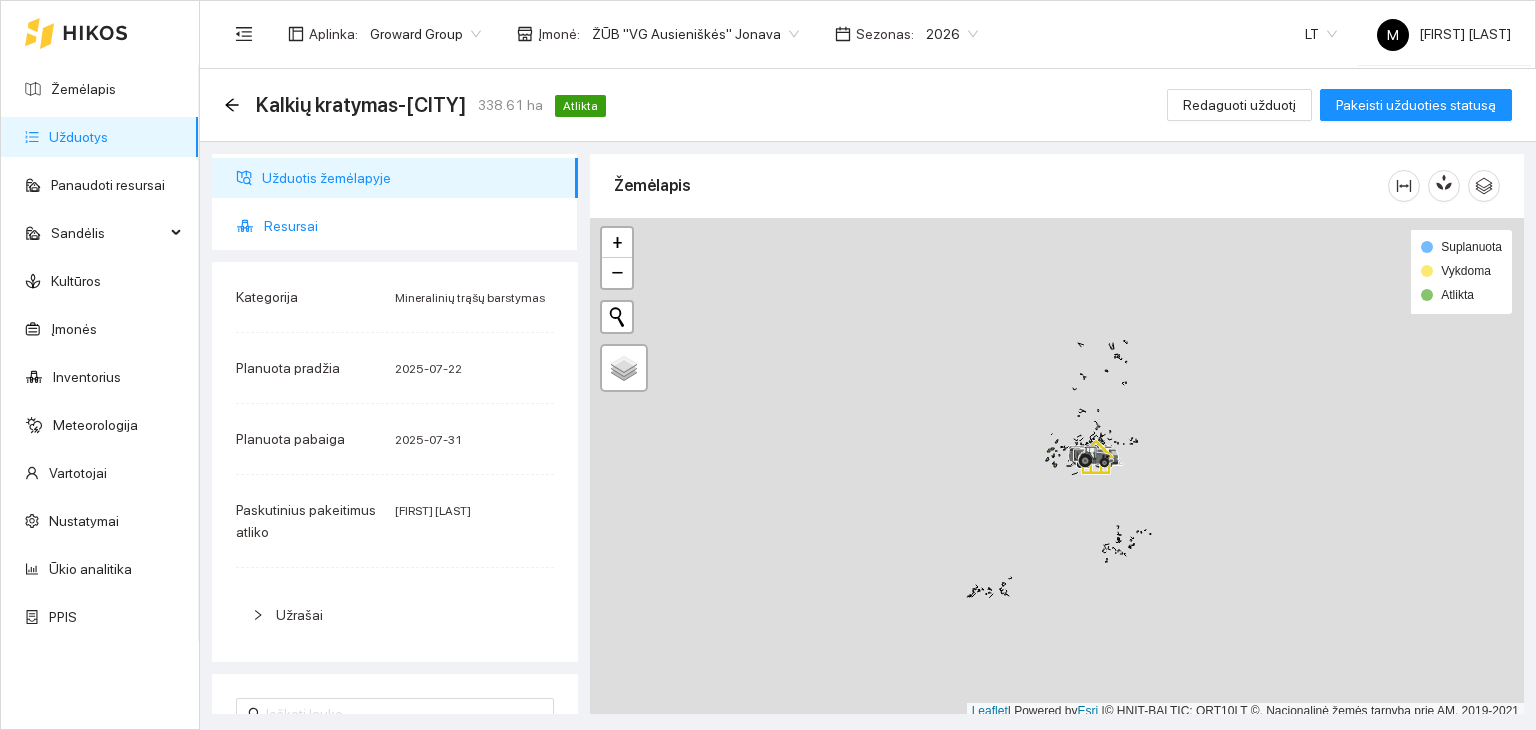 click on "Resursai" at bounding box center (413, 226) 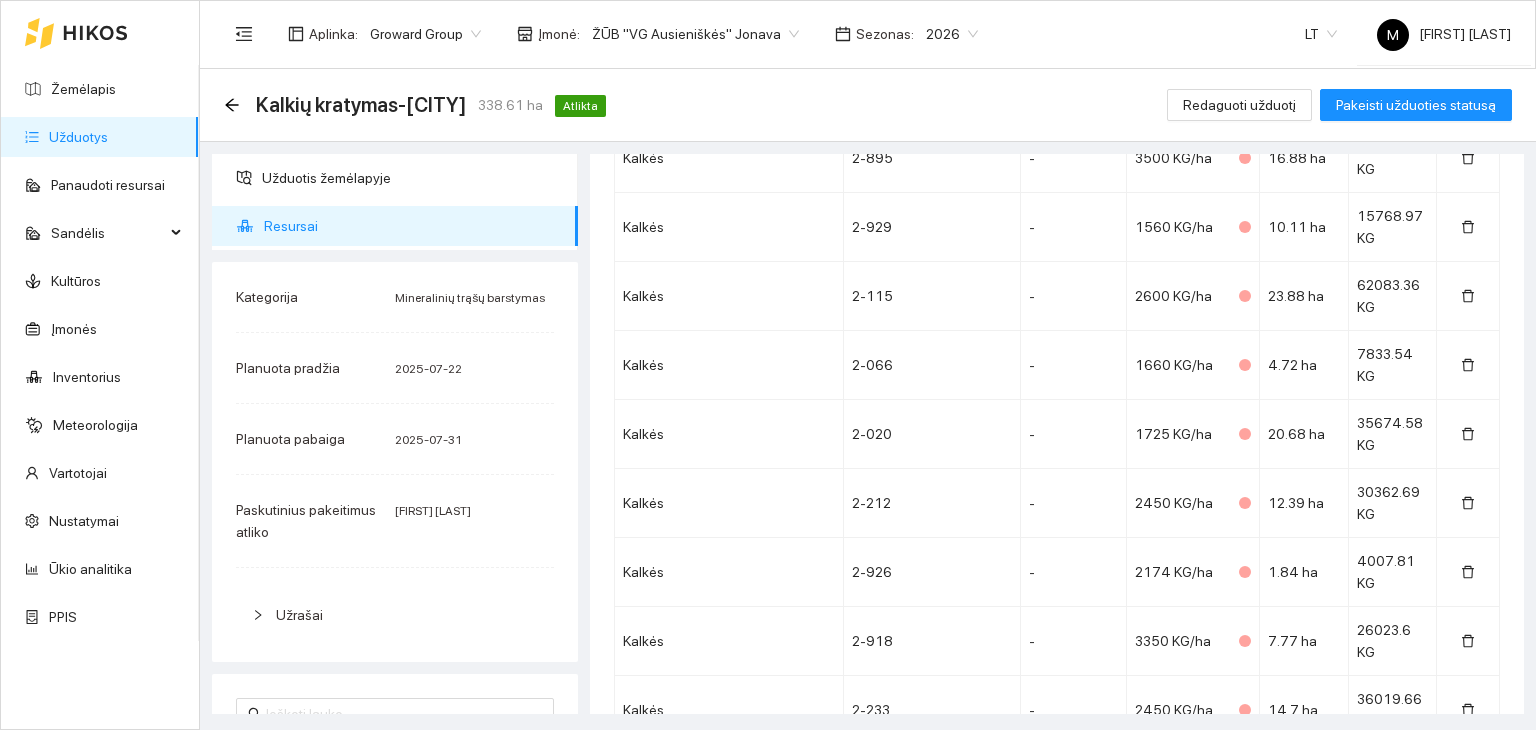 scroll, scrollTop: 0, scrollLeft: 0, axis: both 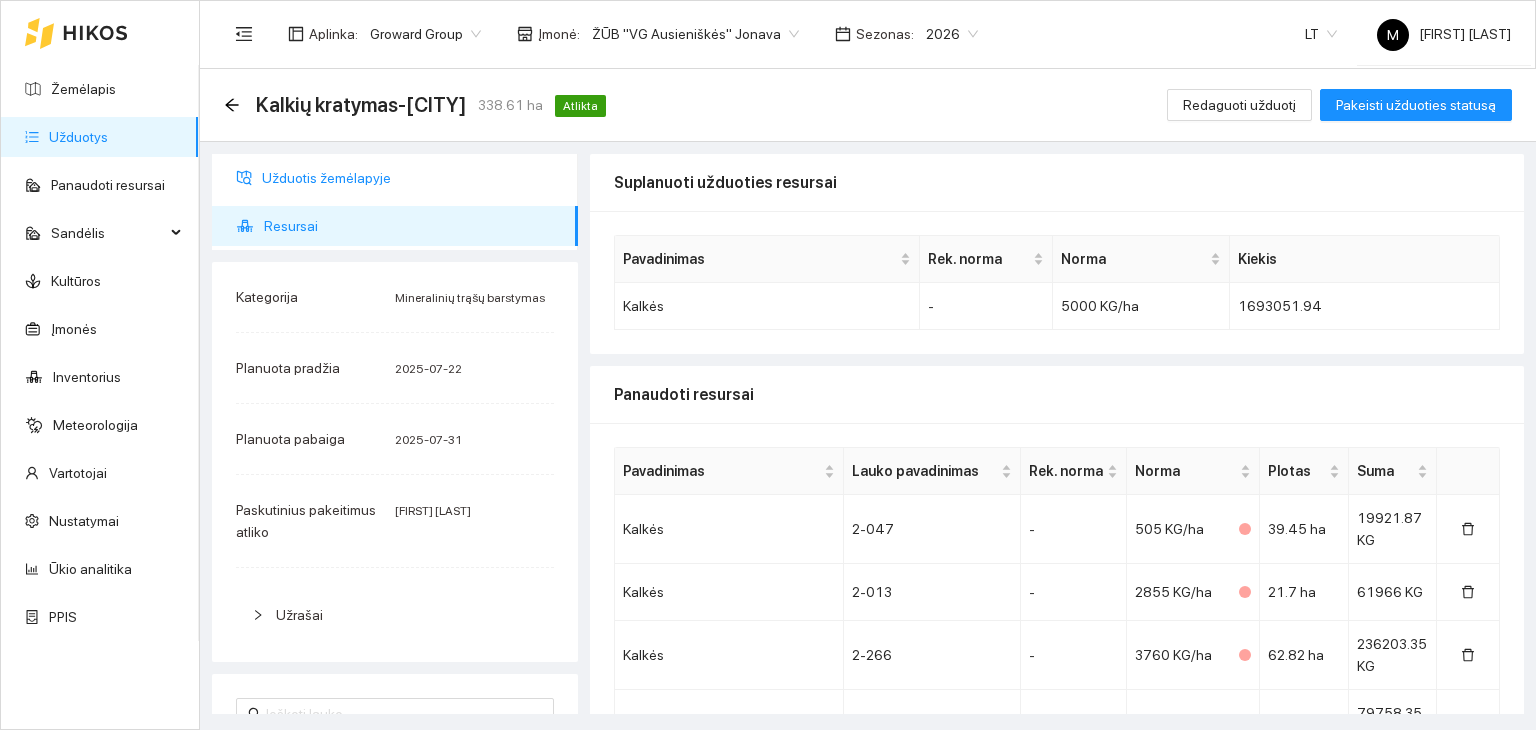 click on "Užduotis žemėlapyje" at bounding box center (412, 178) 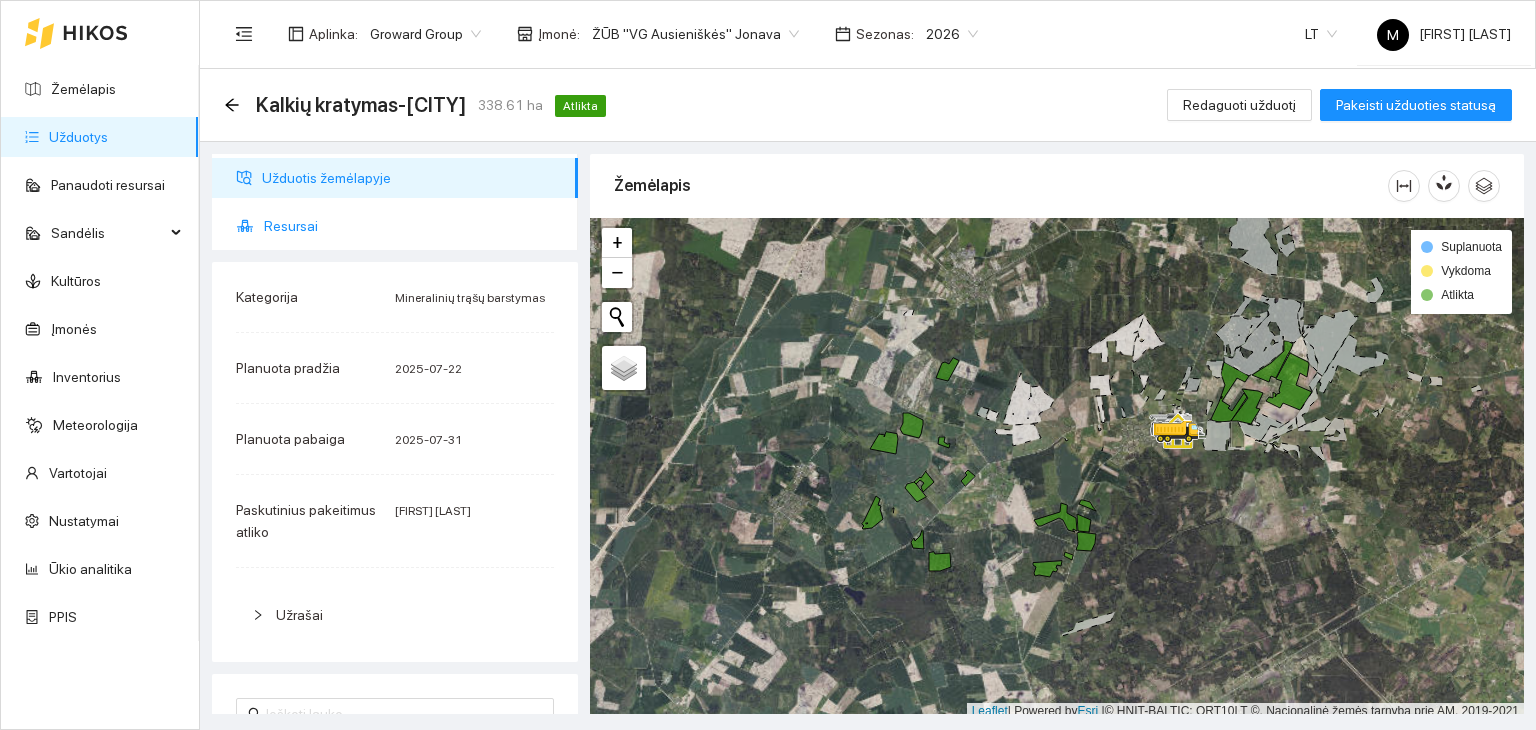 click on "Resursai" at bounding box center [413, 226] 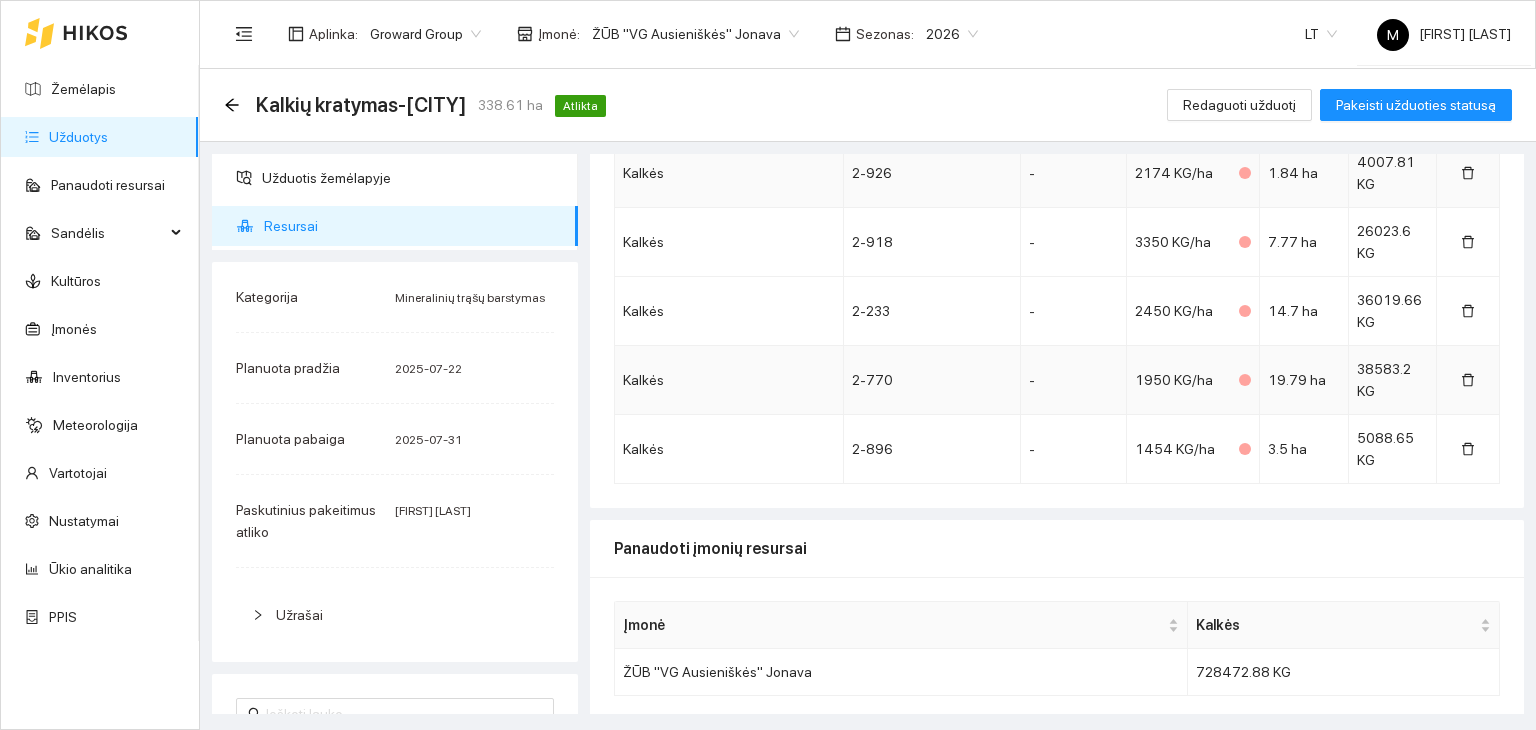 scroll, scrollTop: 1104, scrollLeft: 0, axis: vertical 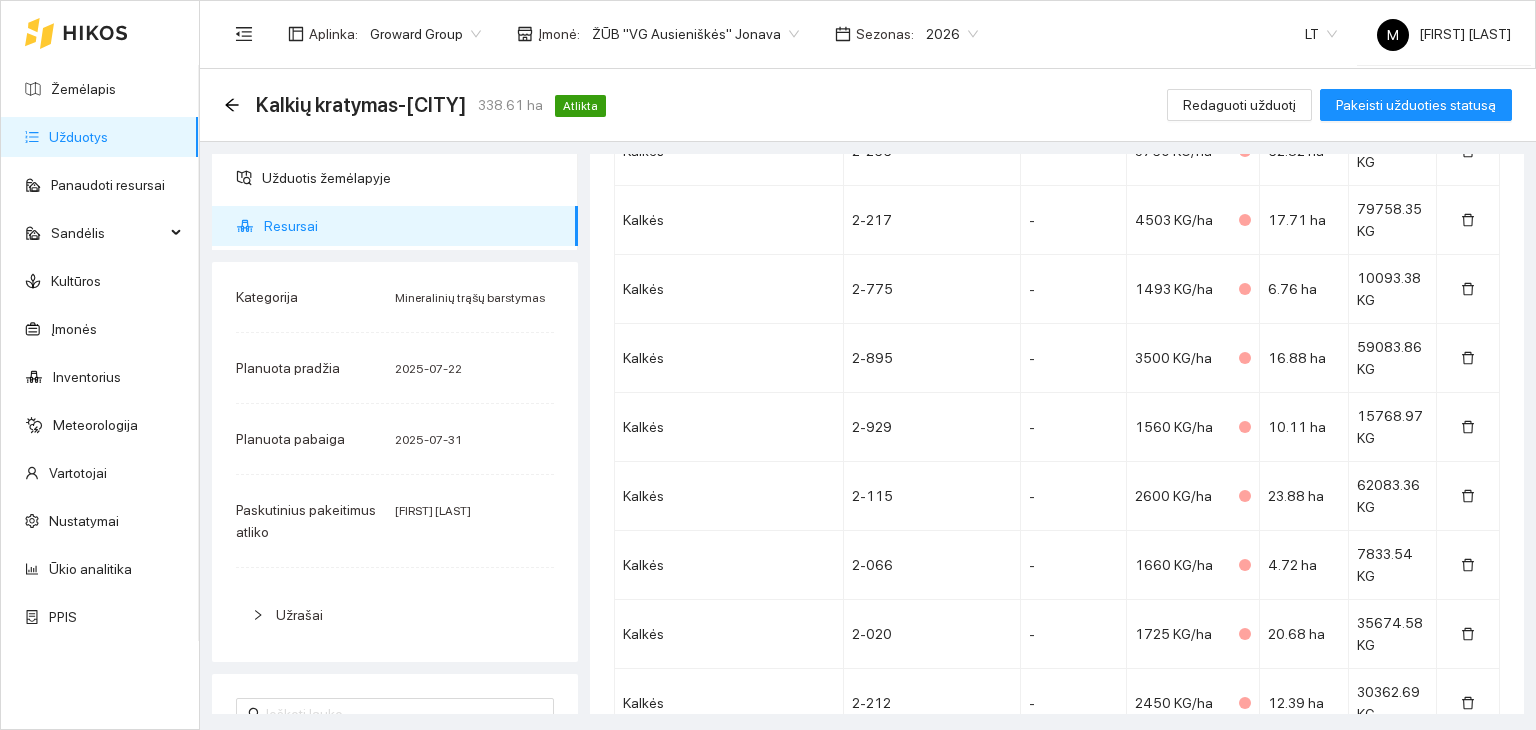 click on "Užduotys" at bounding box center (78, 137) 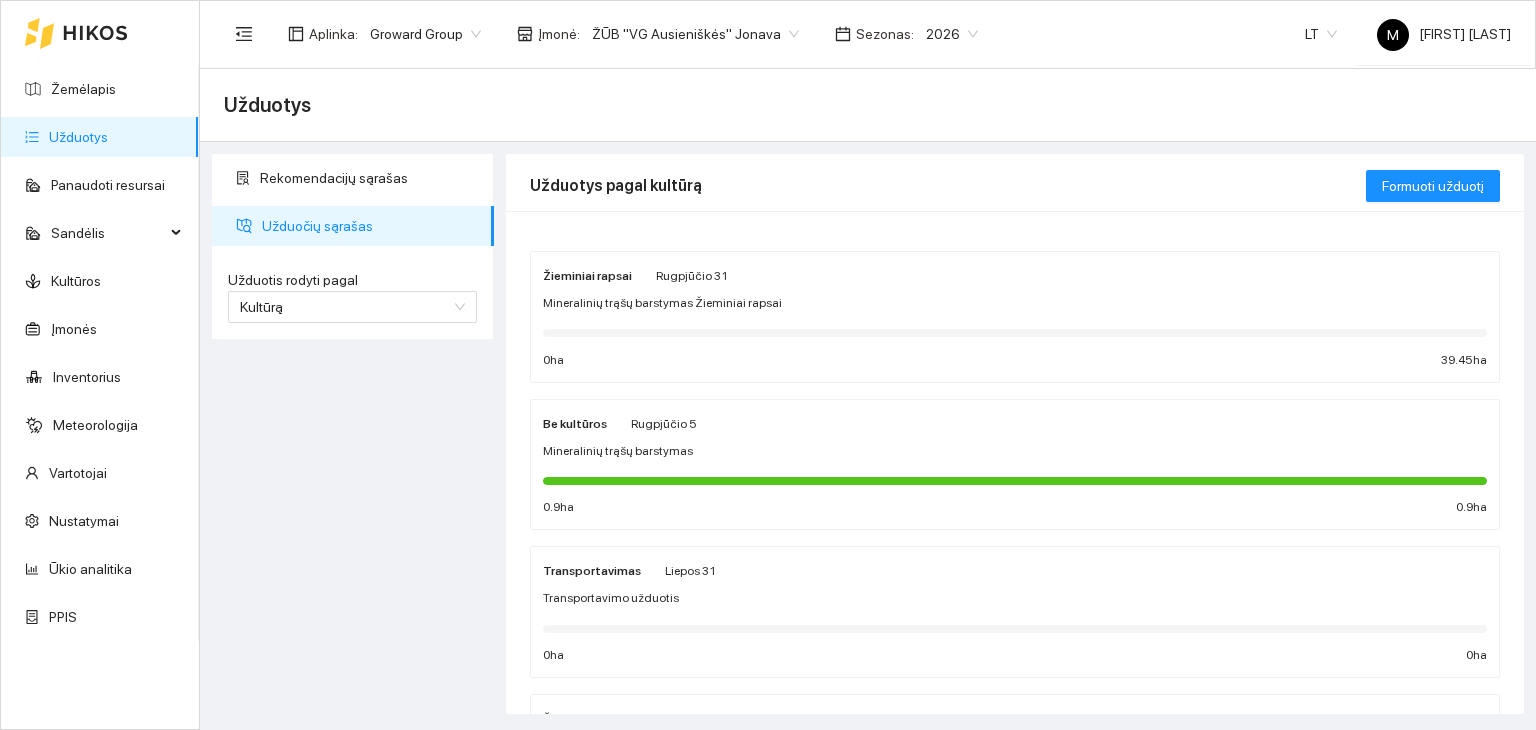 click on "Mineralinių trąšų barstymas Žieminiai rapsai" at bounding box center [662, 303] 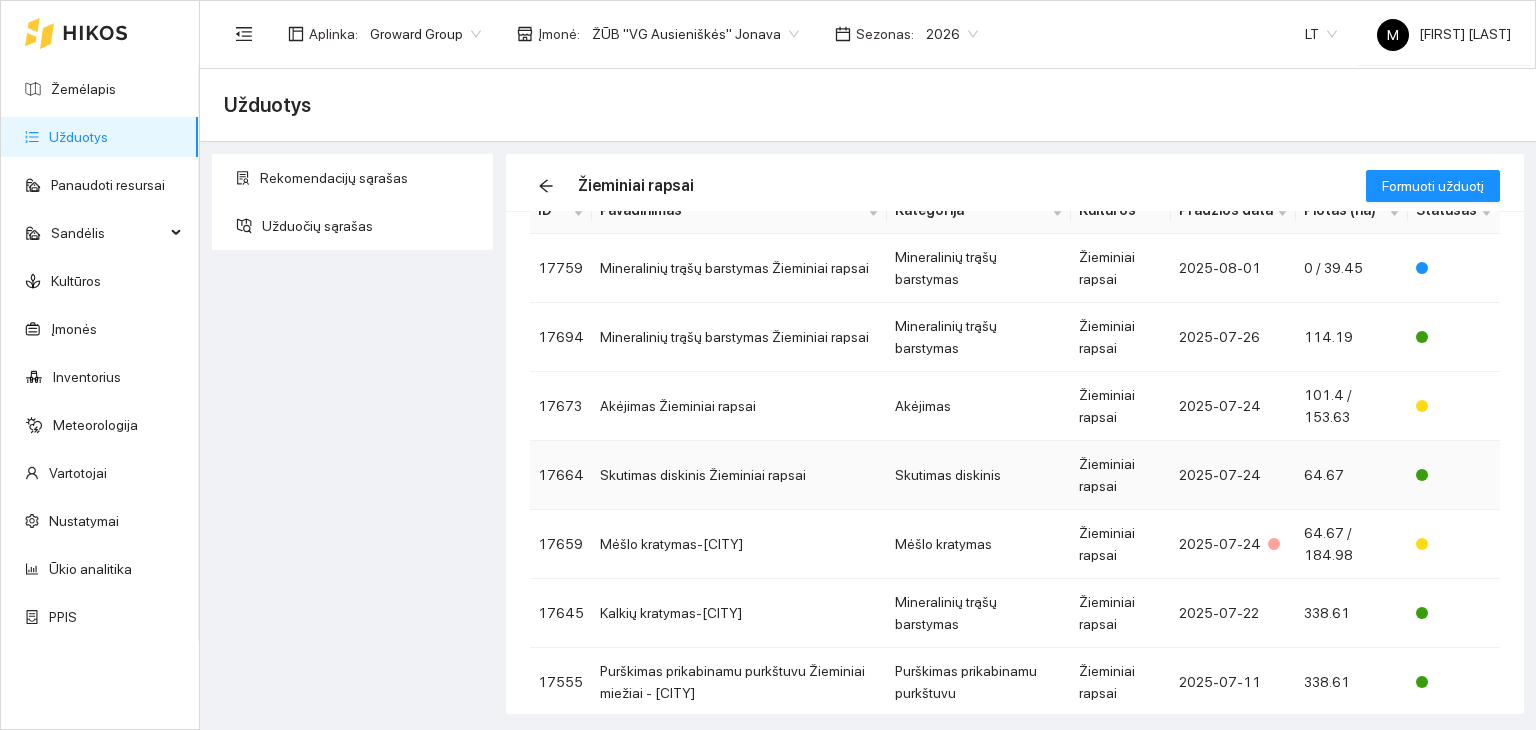 scroll, scrollTop: 181, scrollLeft: 0, axis: vertical 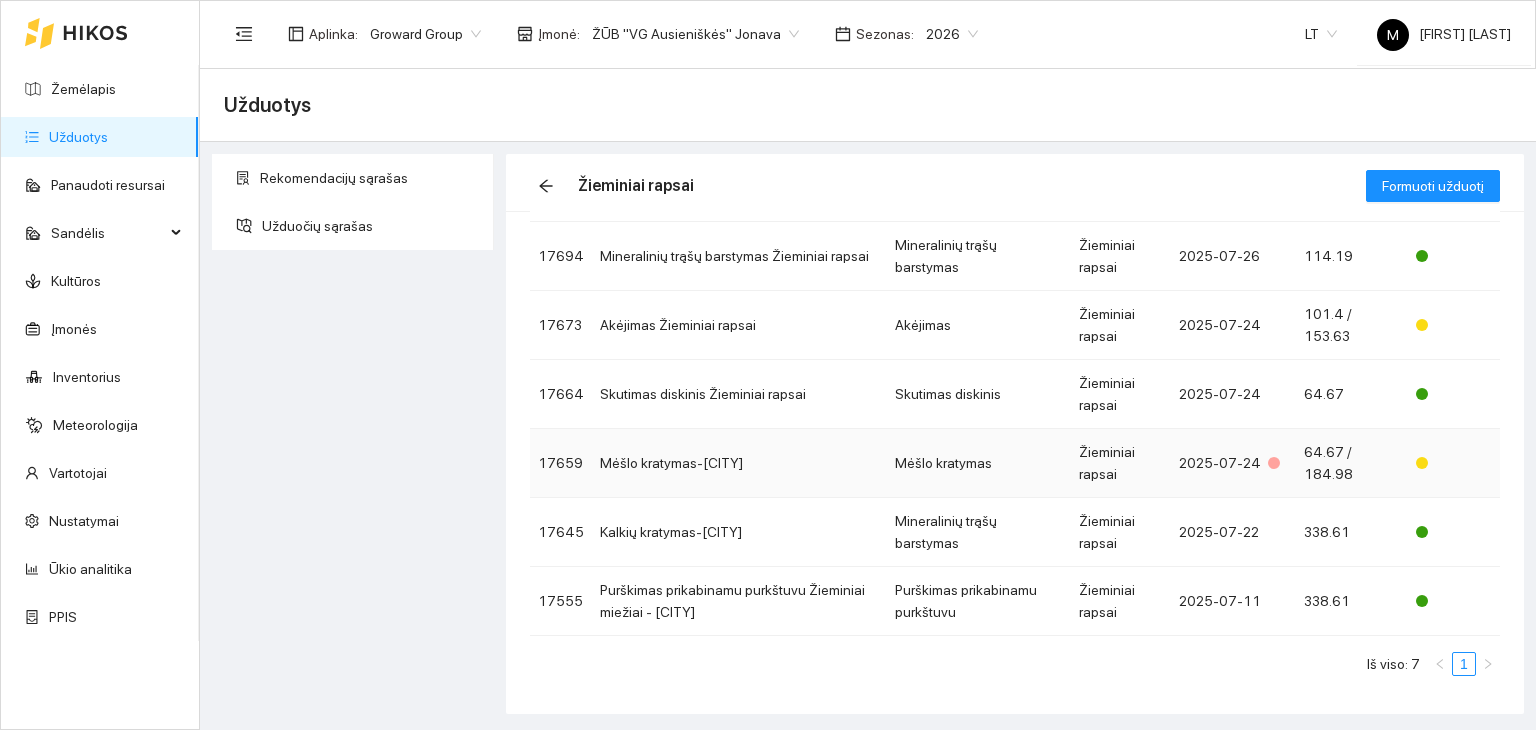 click on "Mėšlo kratymas-[CITY]" at bounding box center [739, 463] 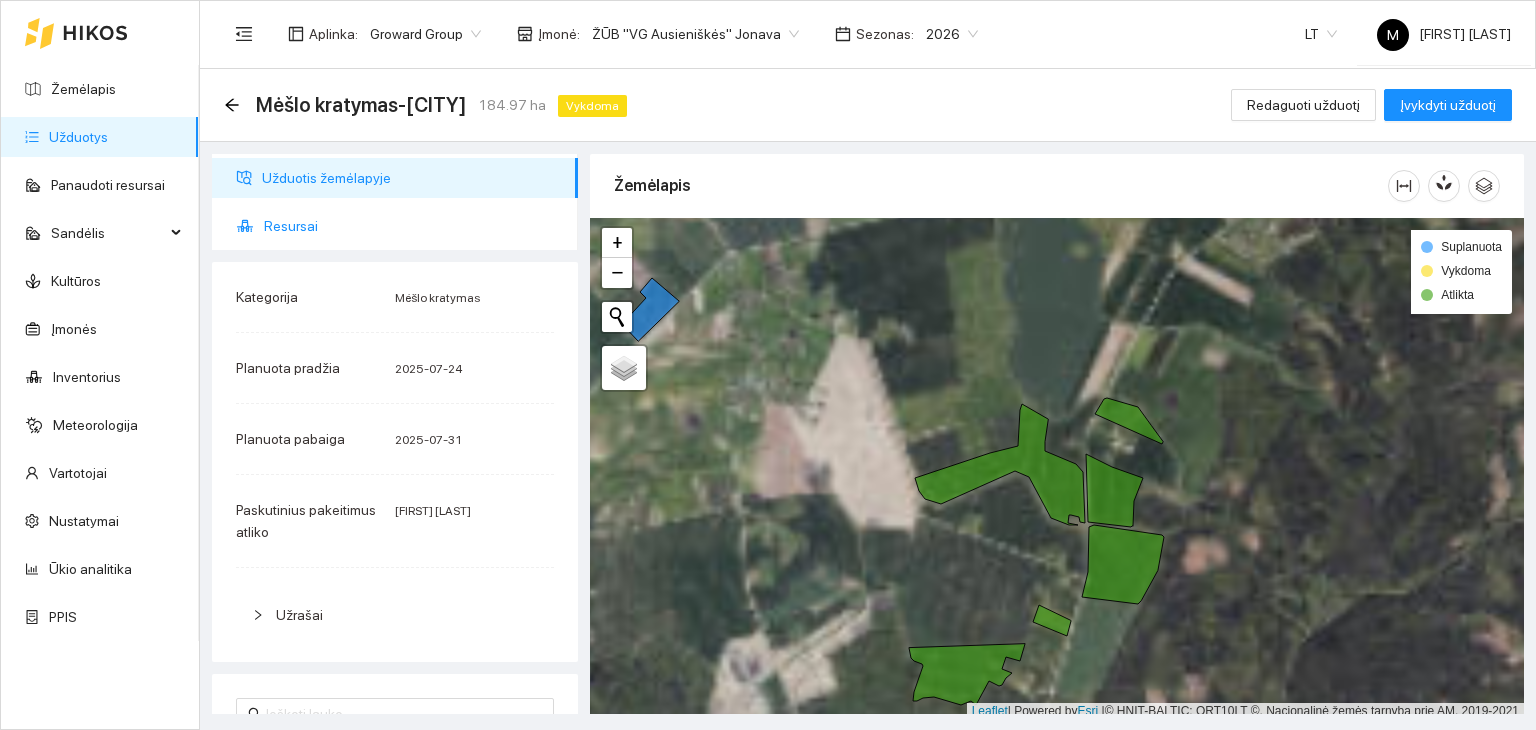 click on "Resursai" at bounding box center [413, 226] 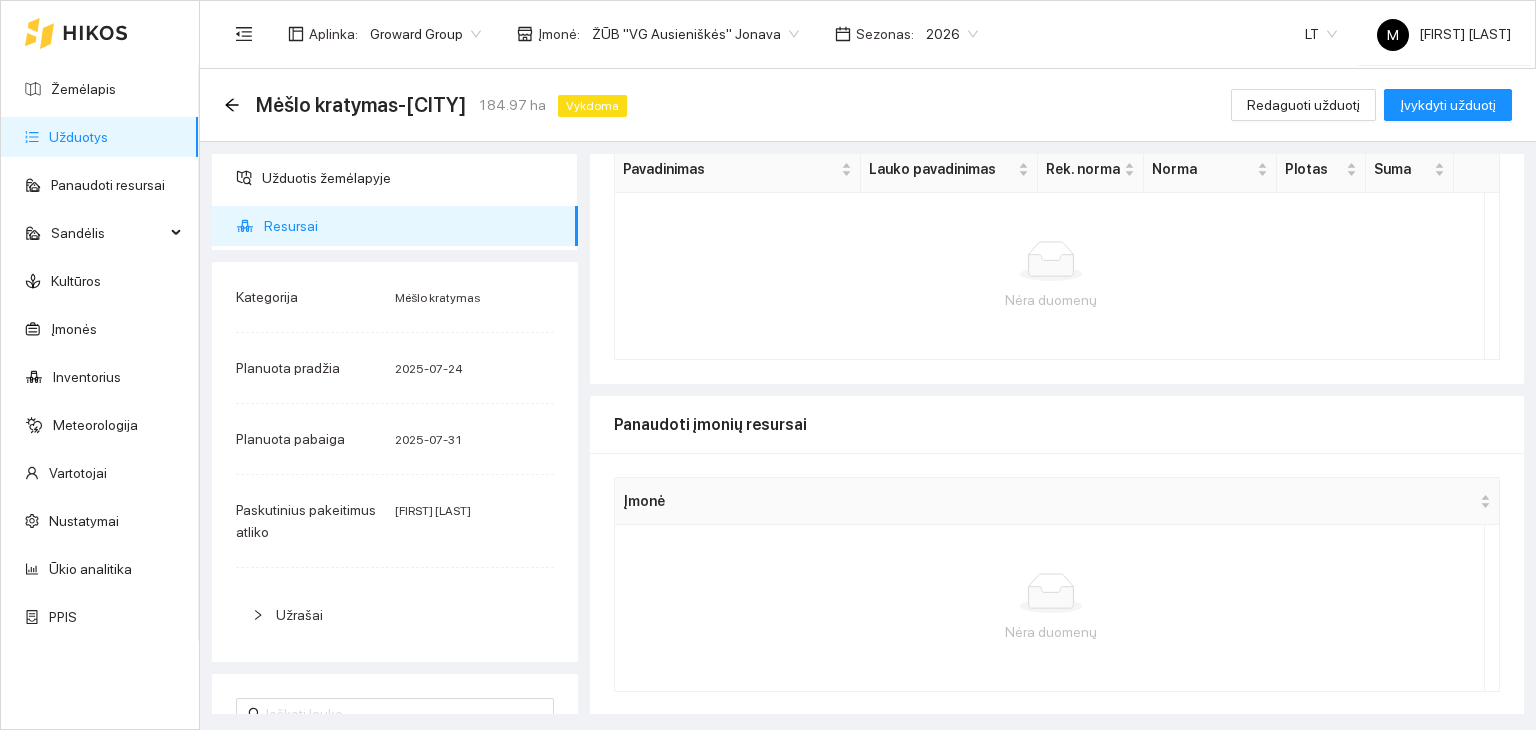scroll, scrollTop: 0, scrollLeft: 0, axis: both 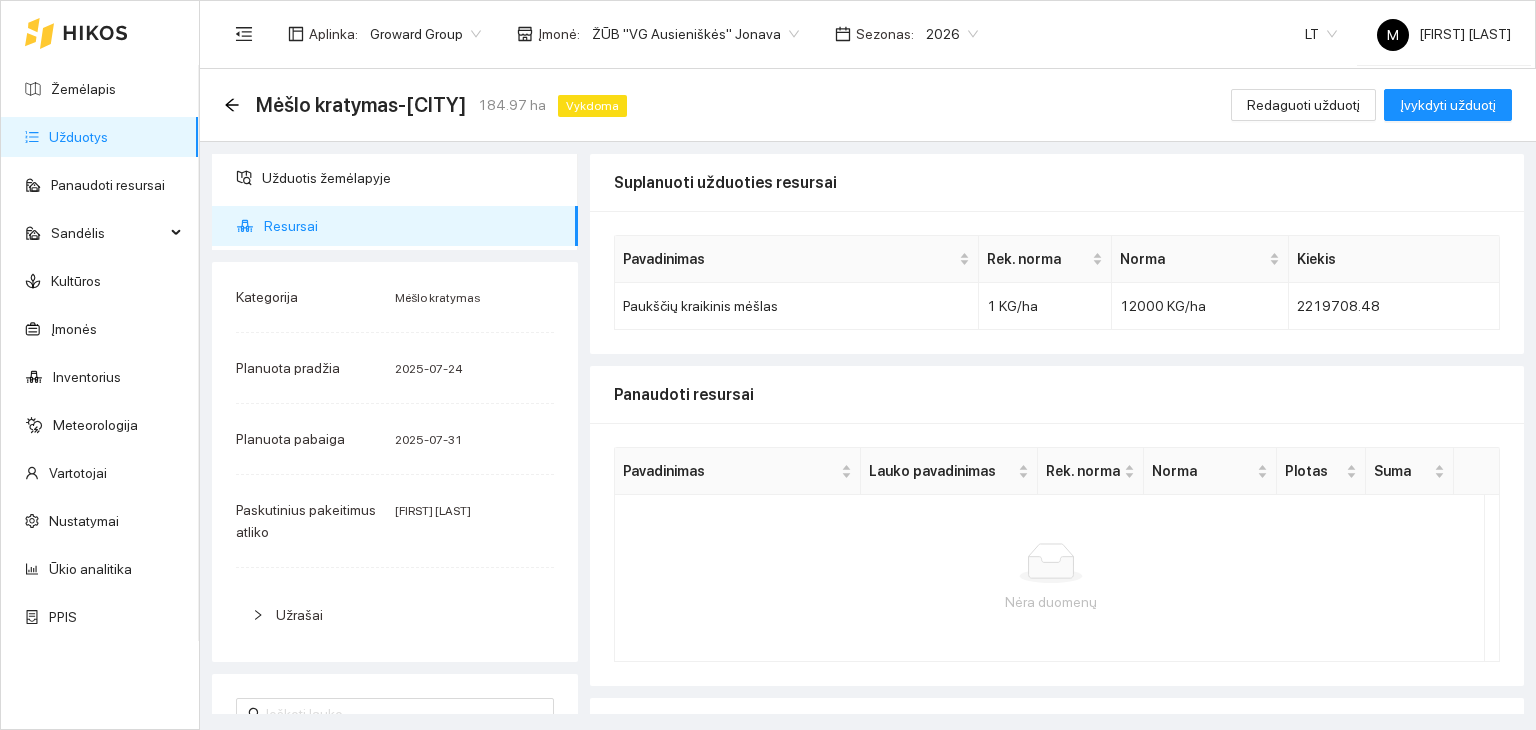 click on "Užduotys" at bounding box center [78, 137] 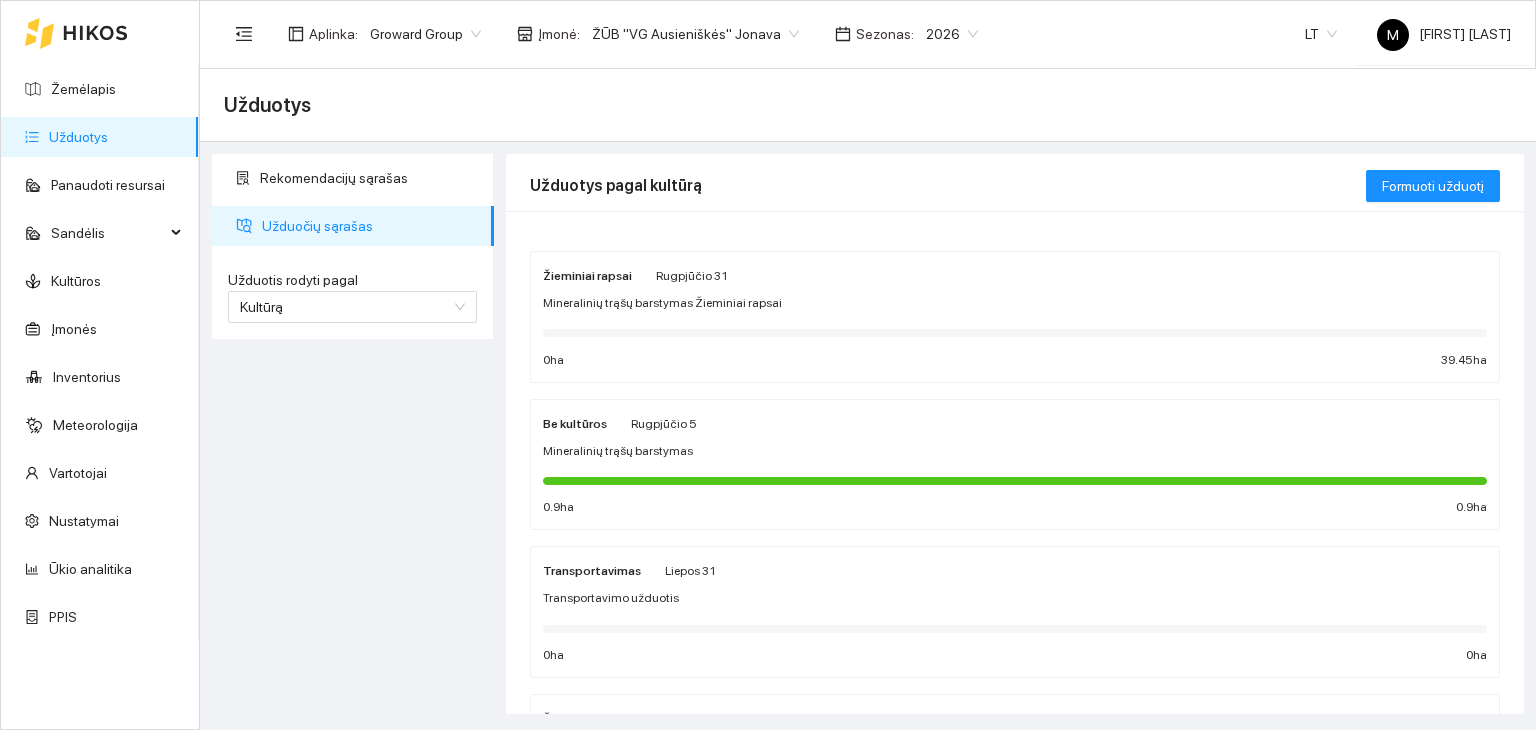 click on "Mineralinių trąšų barstymas Žieminiai rapsai" at bounding box center [662, 303] 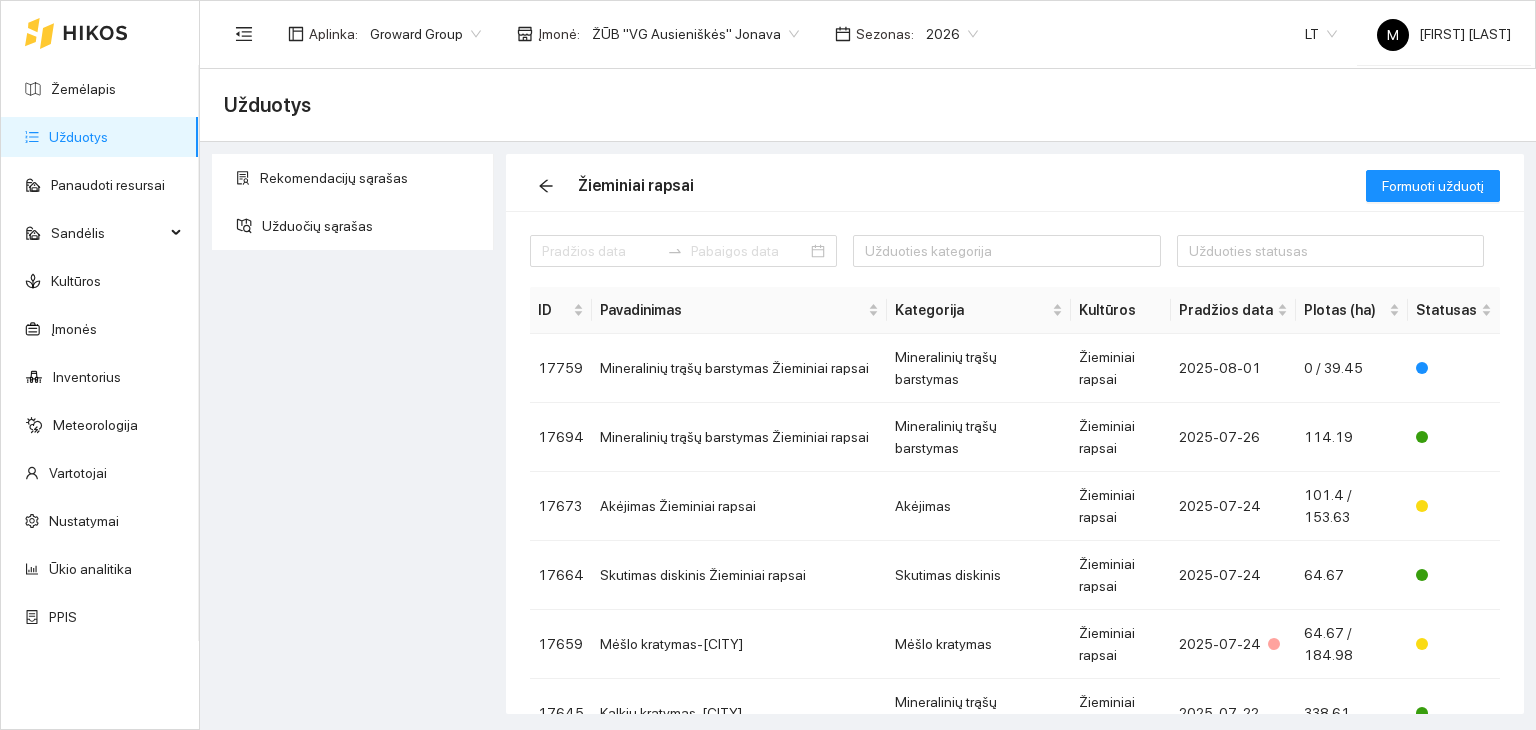 click on "Užduotys" at bounding box center [78, 137] 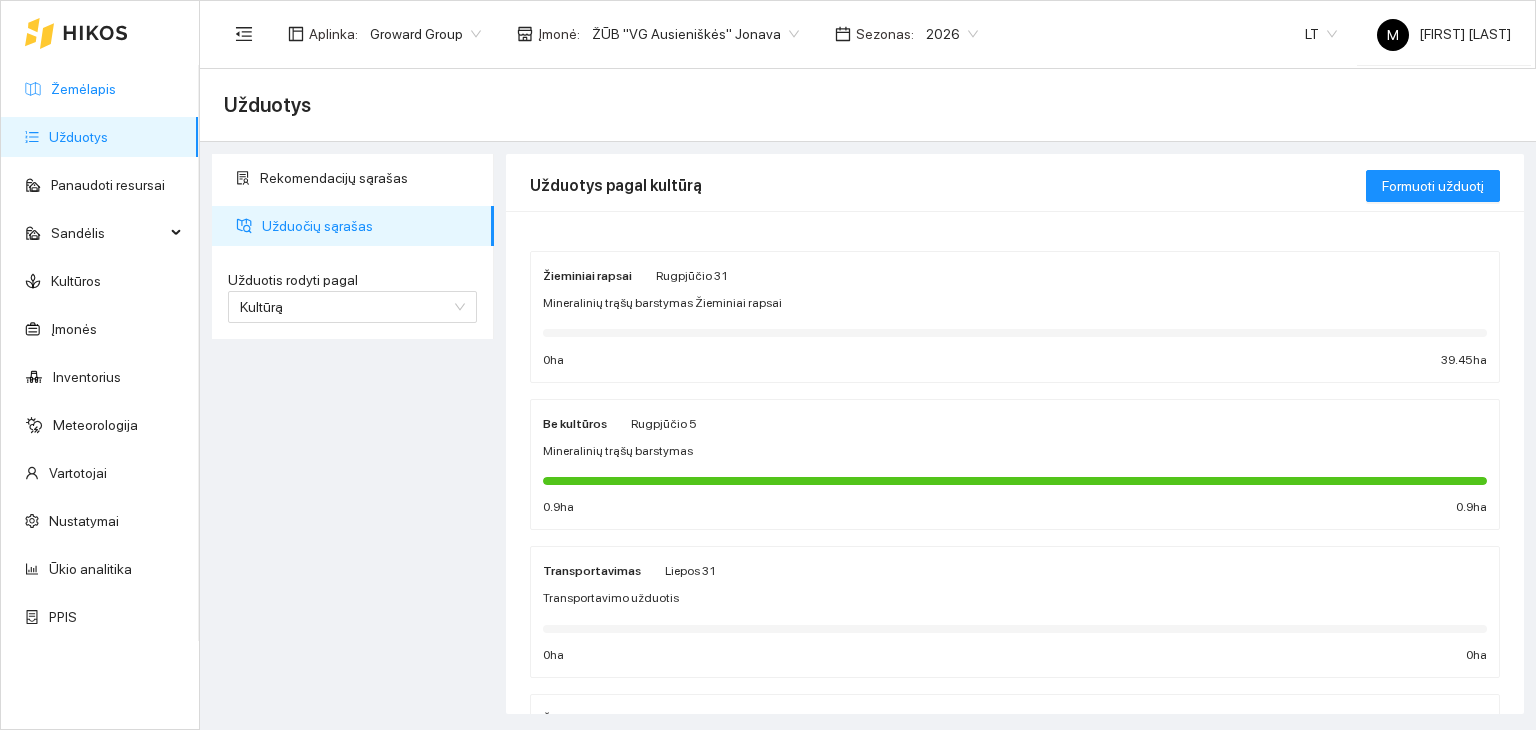 click on "Žemėlapis" at bounding box center (83, 89) 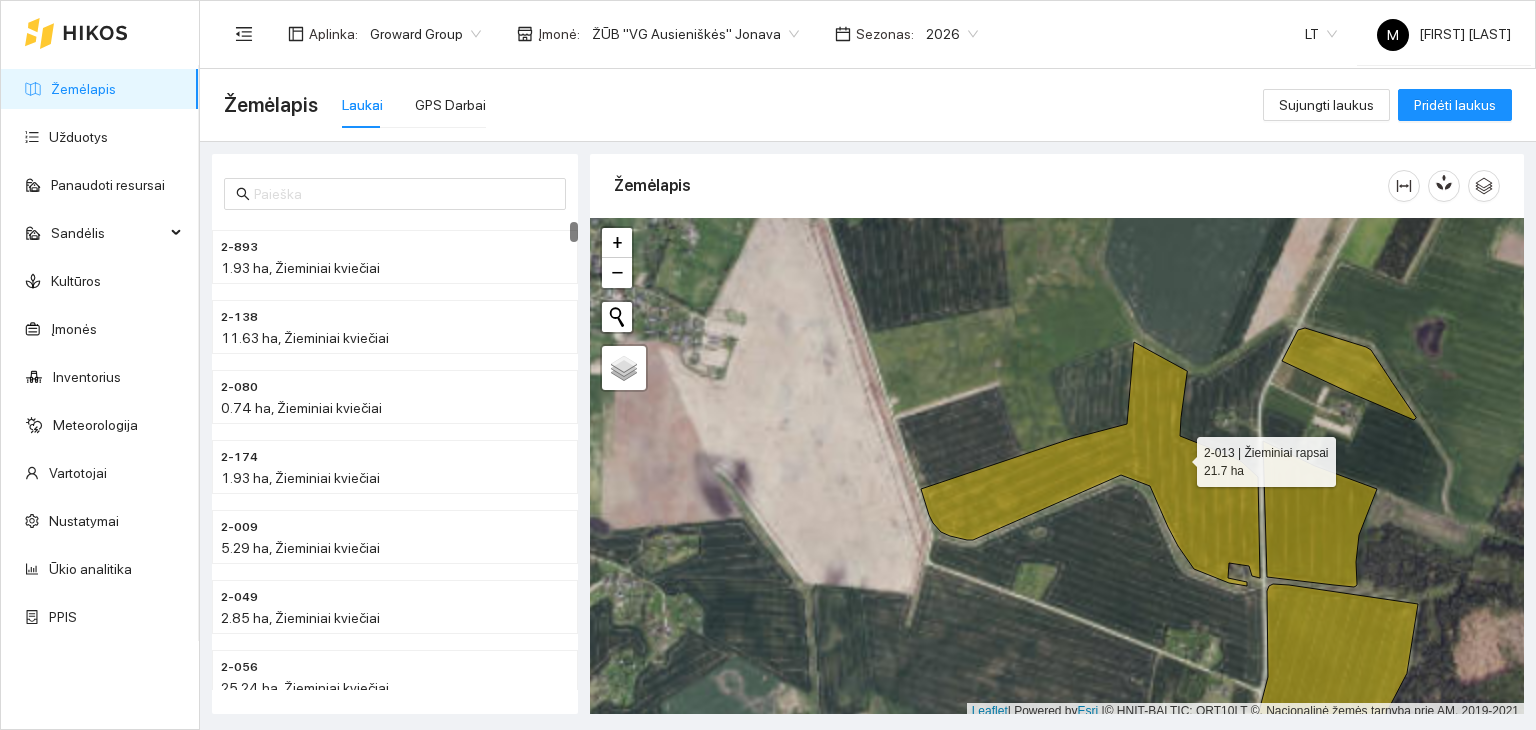 click 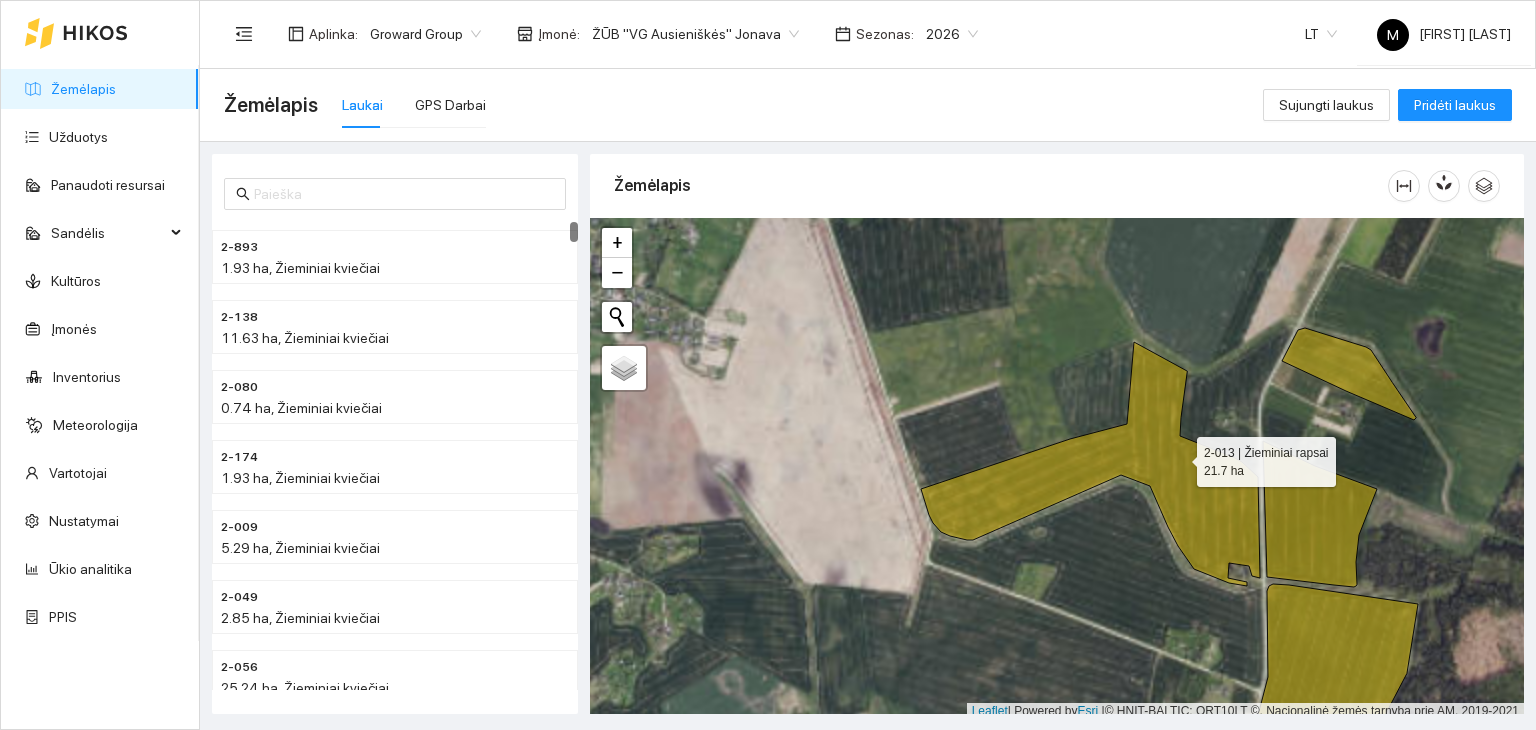 scroll, scrollTop: 5, scrollLeft: 0, axis: vertical 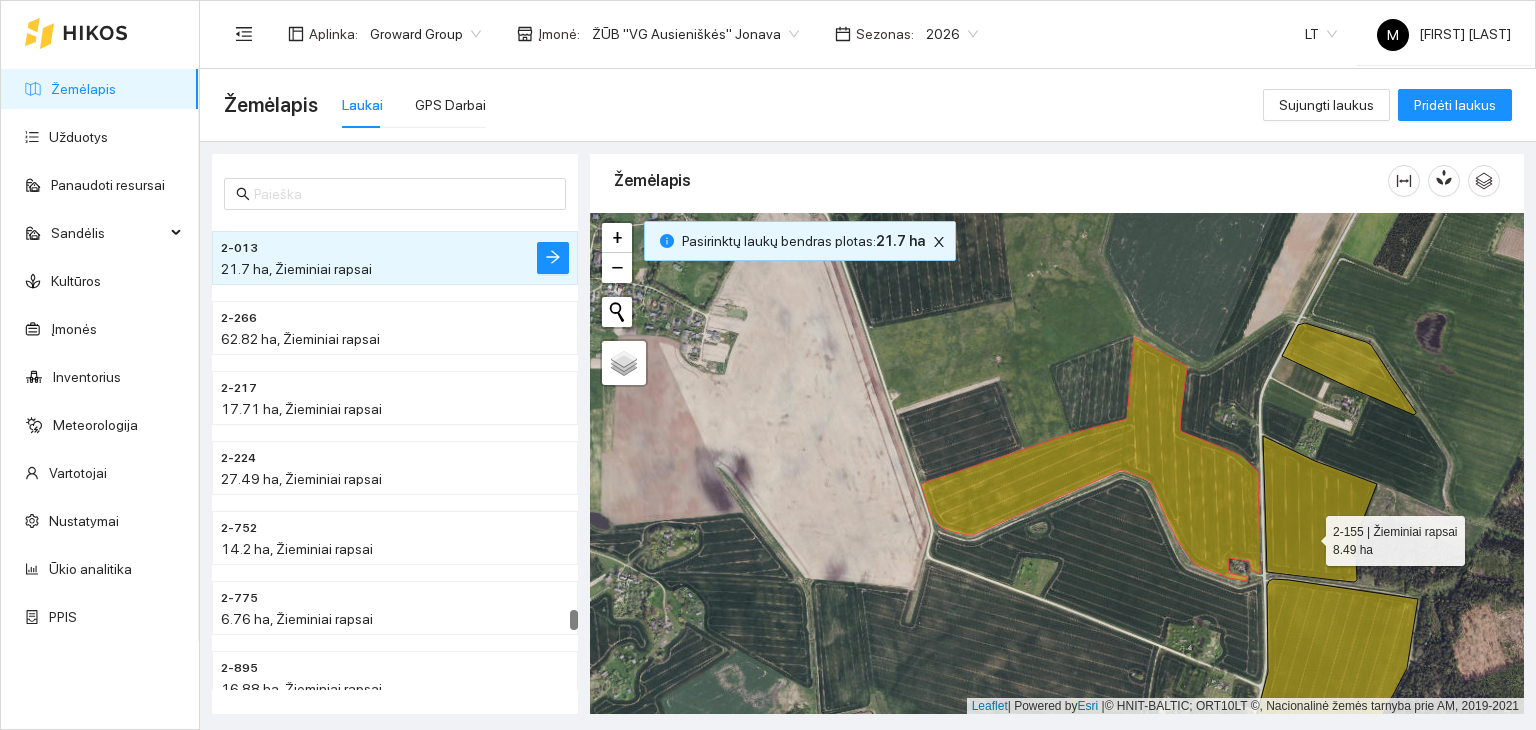 click 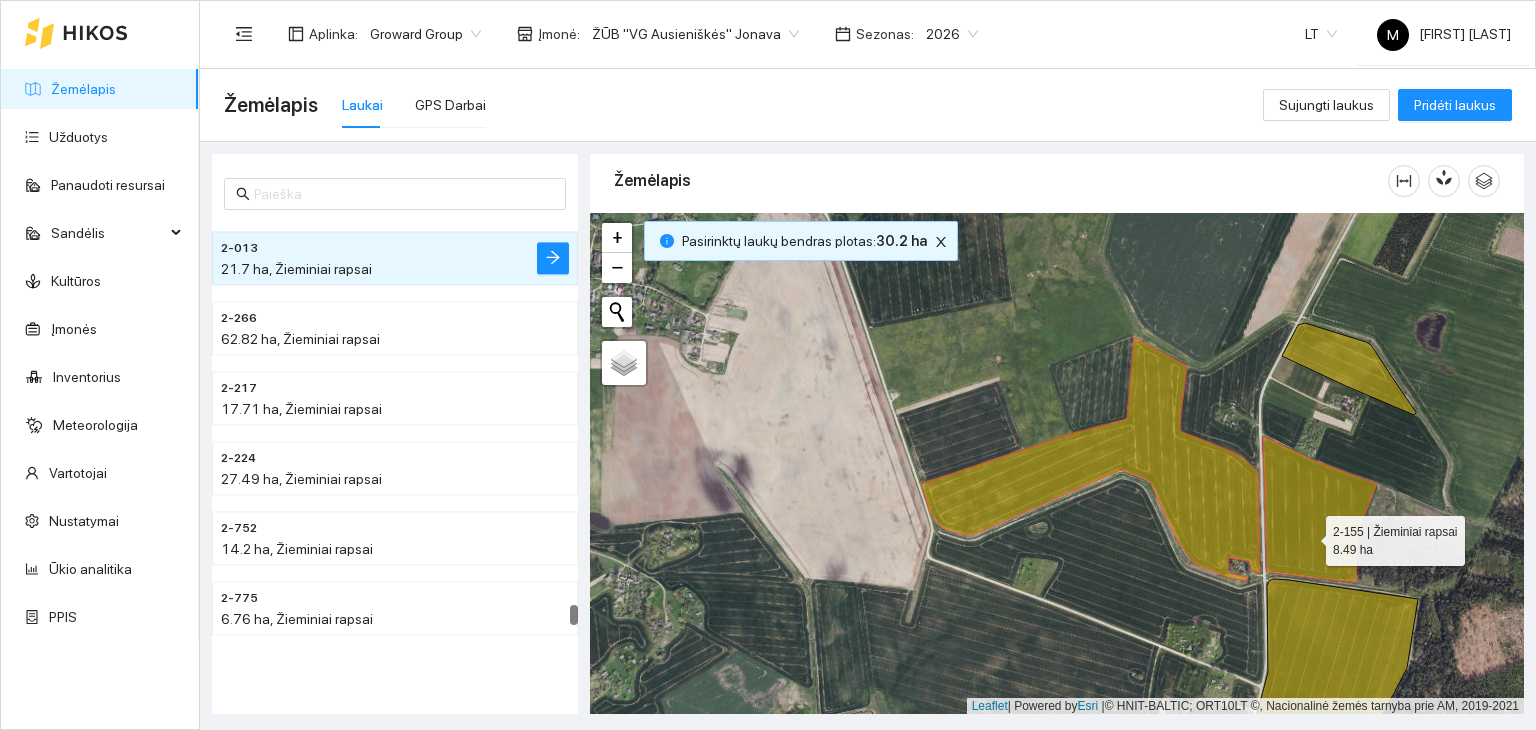 scroll, scrollTop: 9913, scrollLeft: 0, axis: vertical 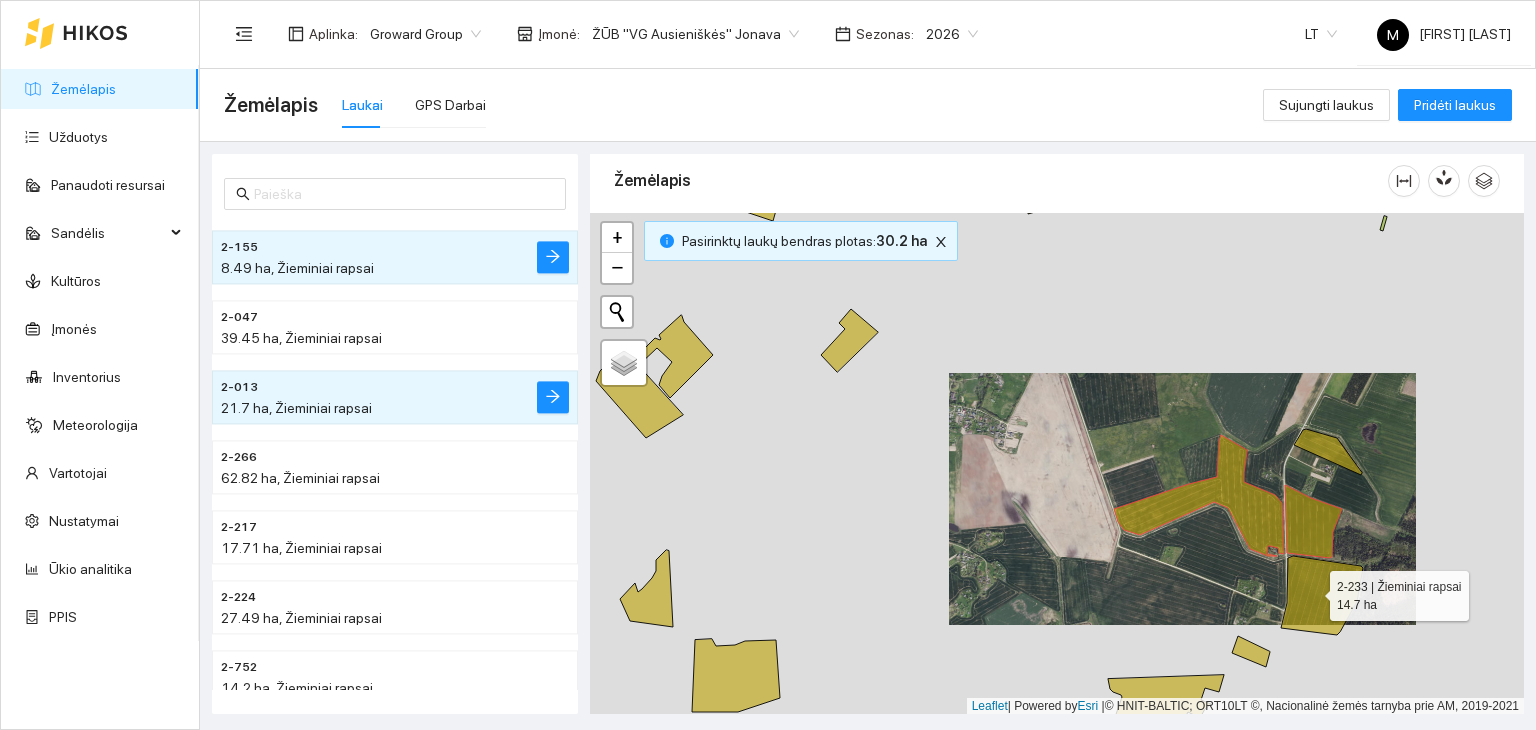 click 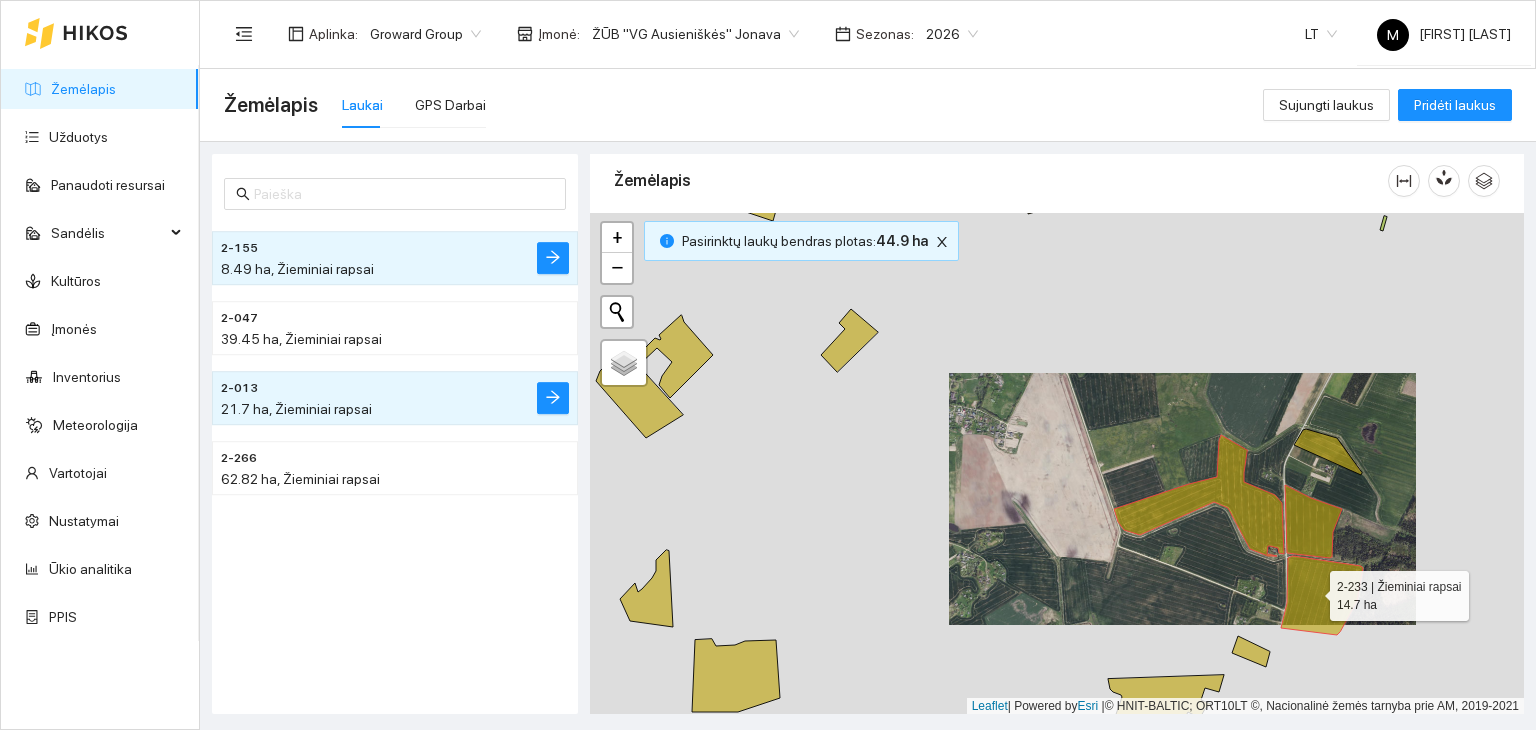 scroll, scrollTop: 9634, scrollLeft: 0, axis: vertical 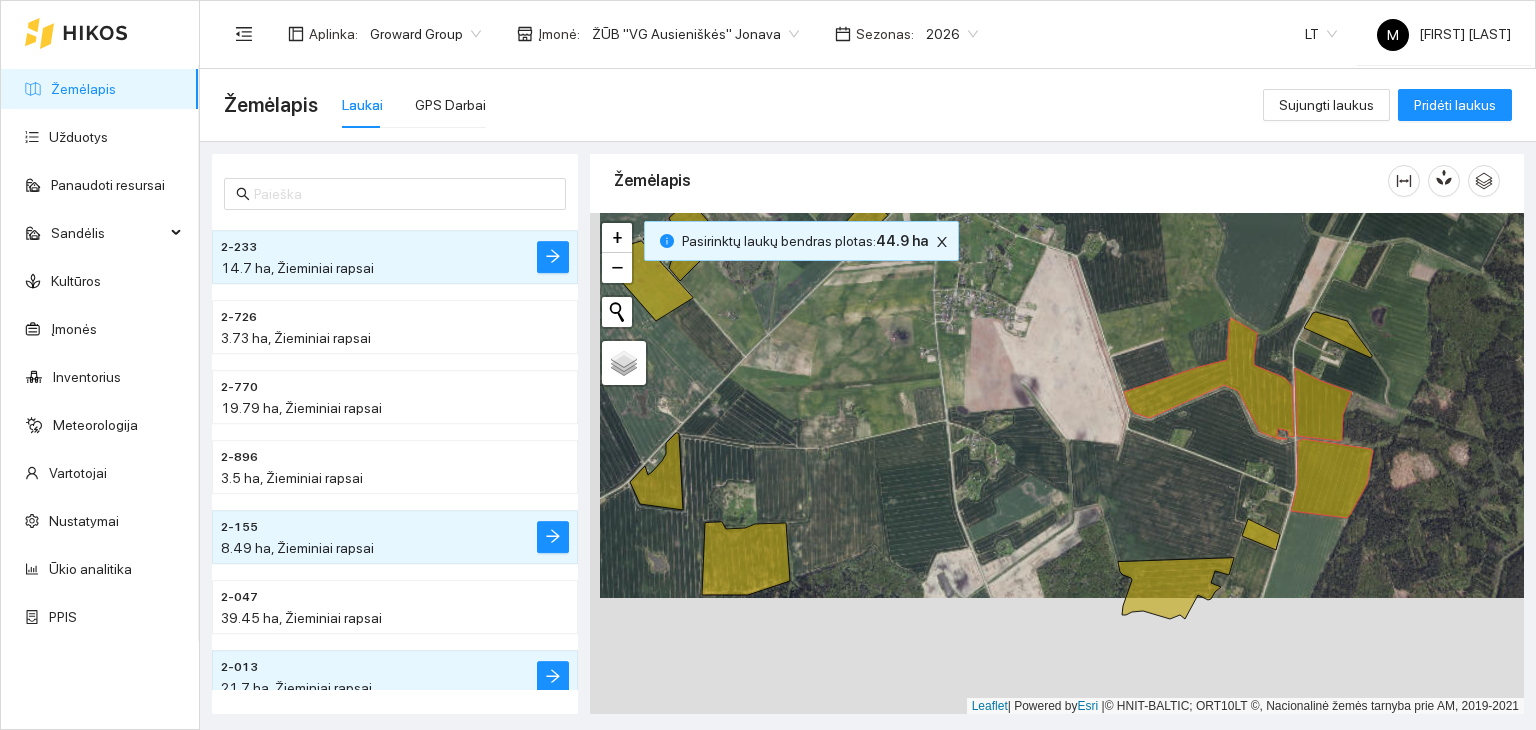 drag, startPoint x: 1193, startPoint y: 621, endPoint x: 1203, endPoint y: 504, distance: 117.426575 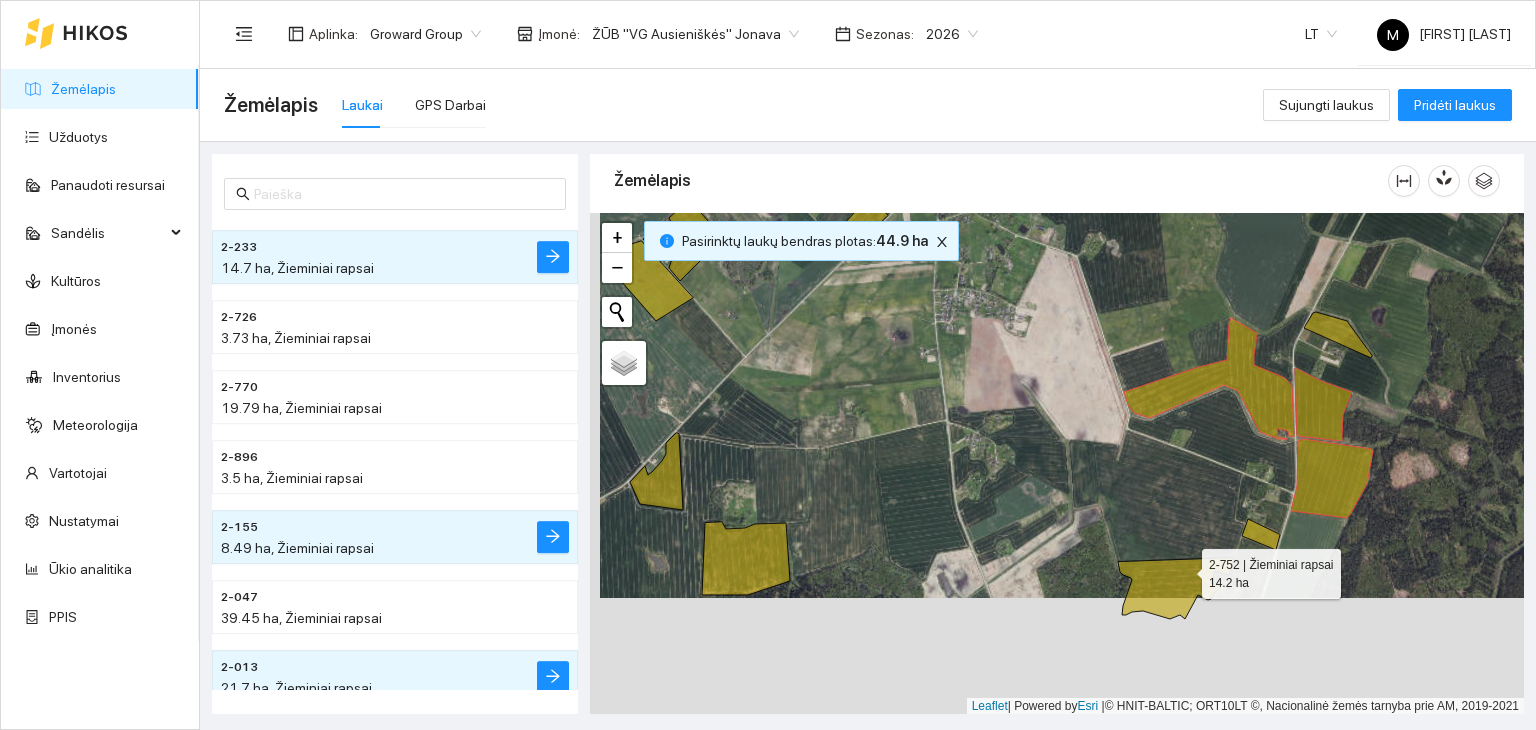 click 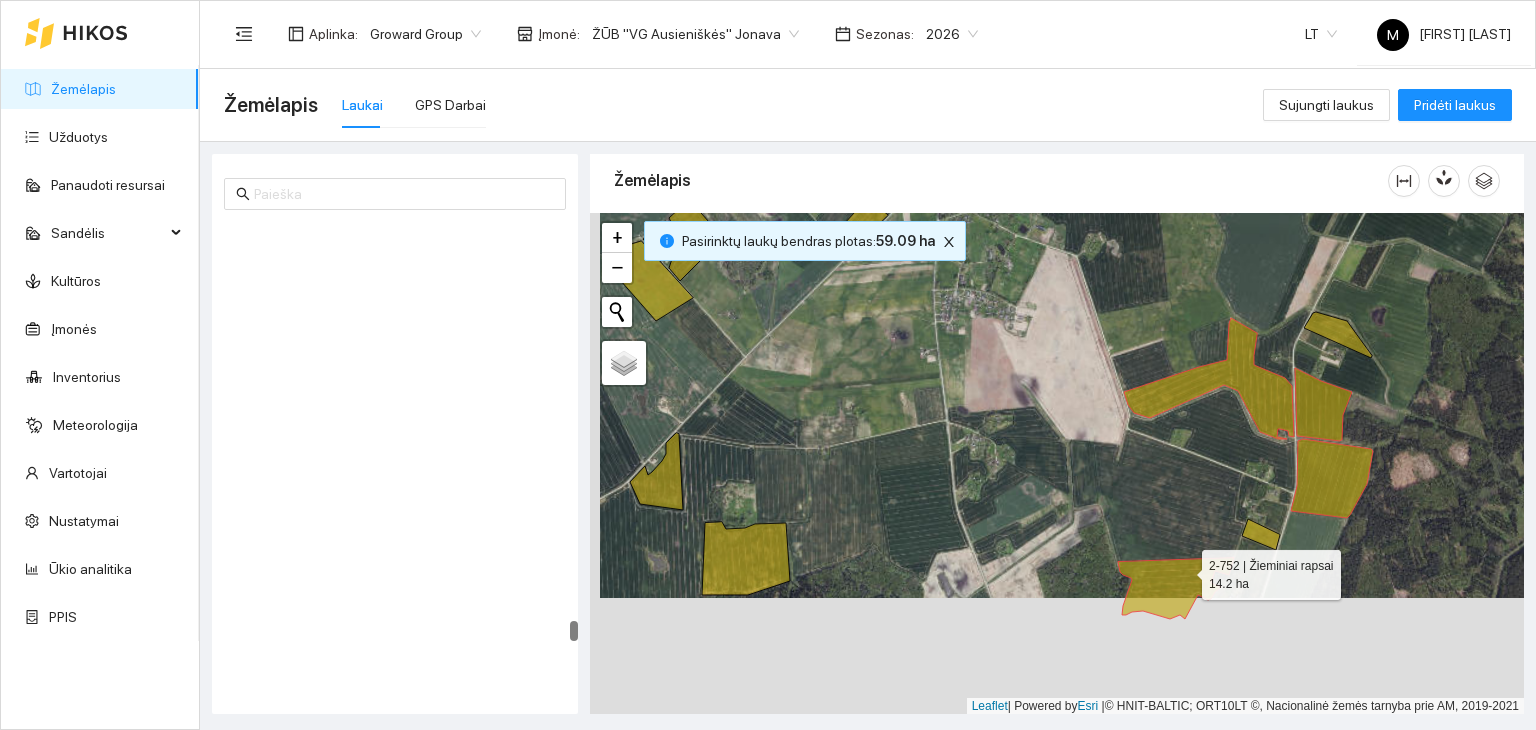 scroll, scrollTop: 10334, scrollLeft: 0, axis: vertical 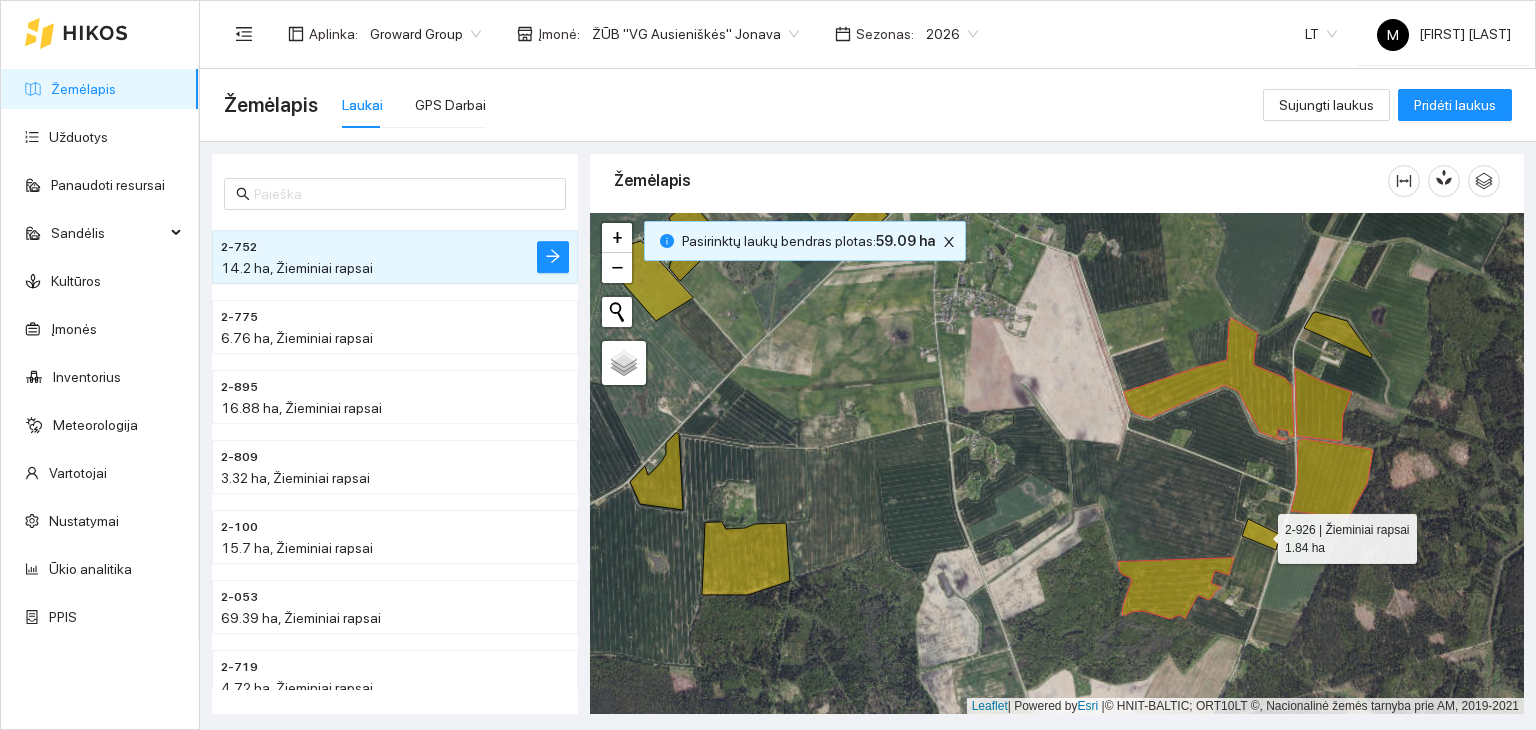 click 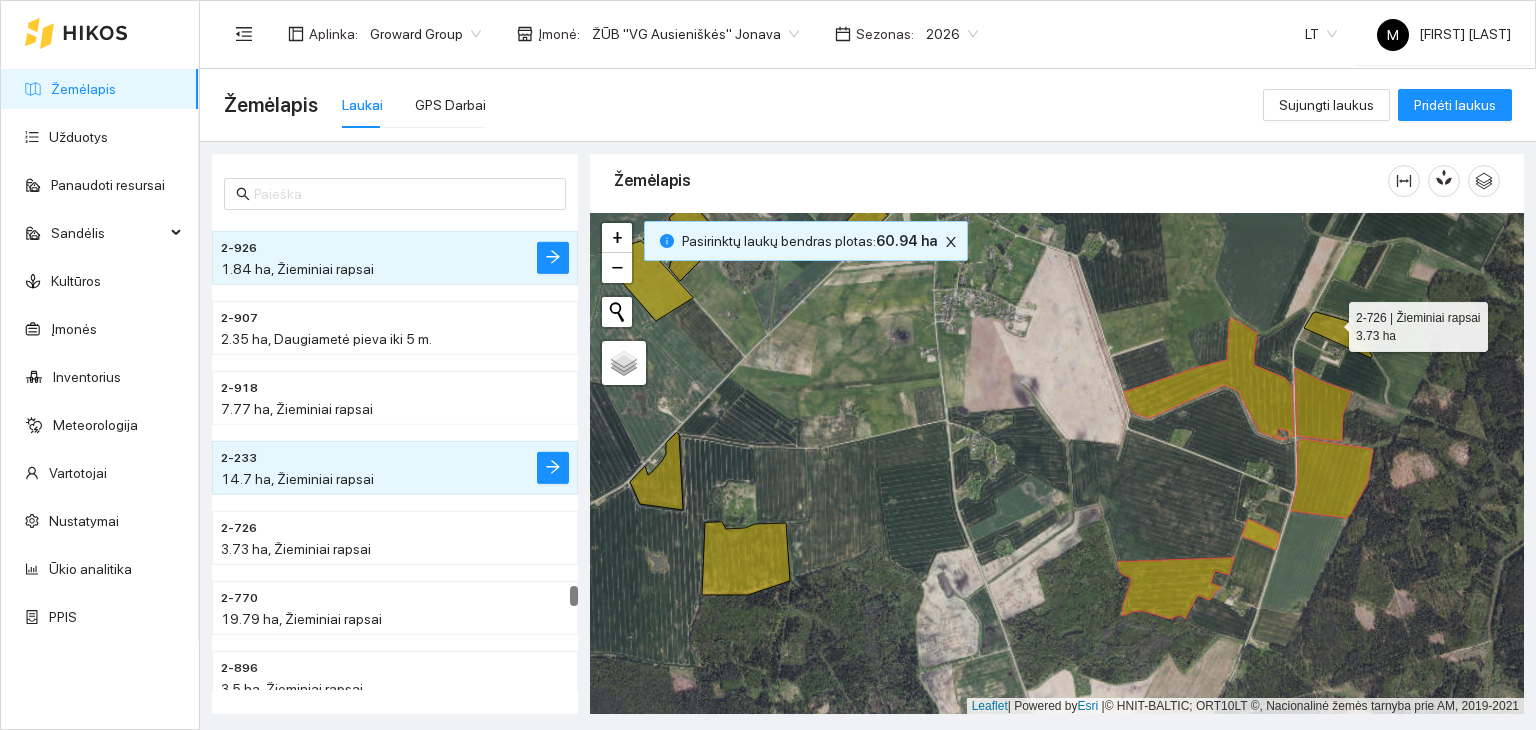 click 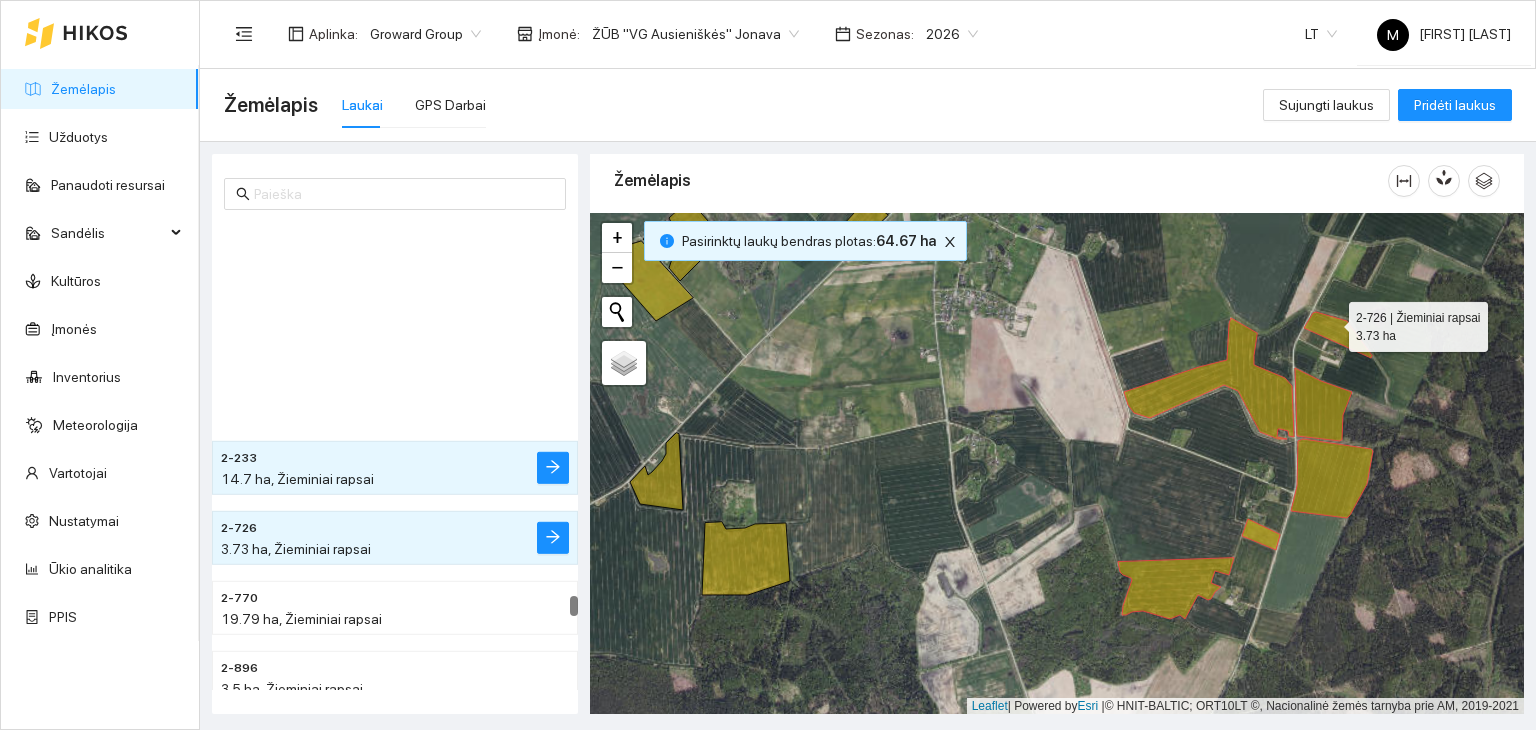 scroll, scrollTop: 9704, scrollLeft: 0, axis: vertical 